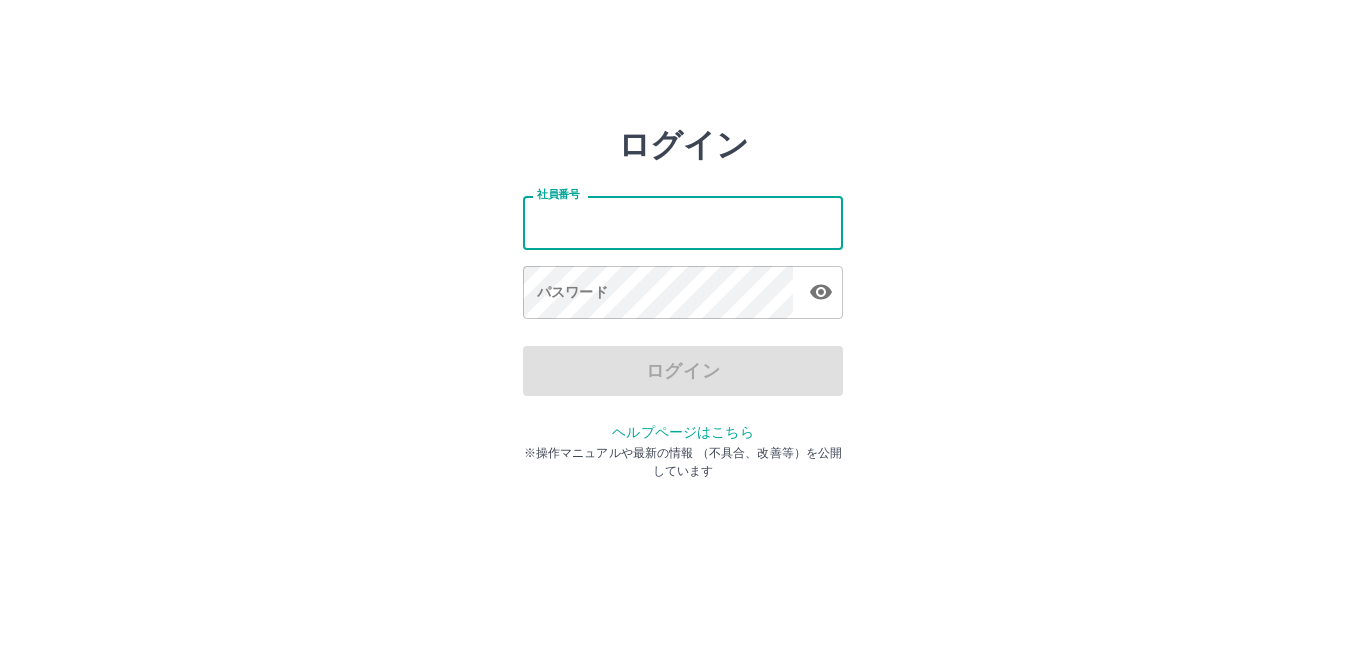 scroll, scrollTop: 0, scrollLeft: 0, axis: both 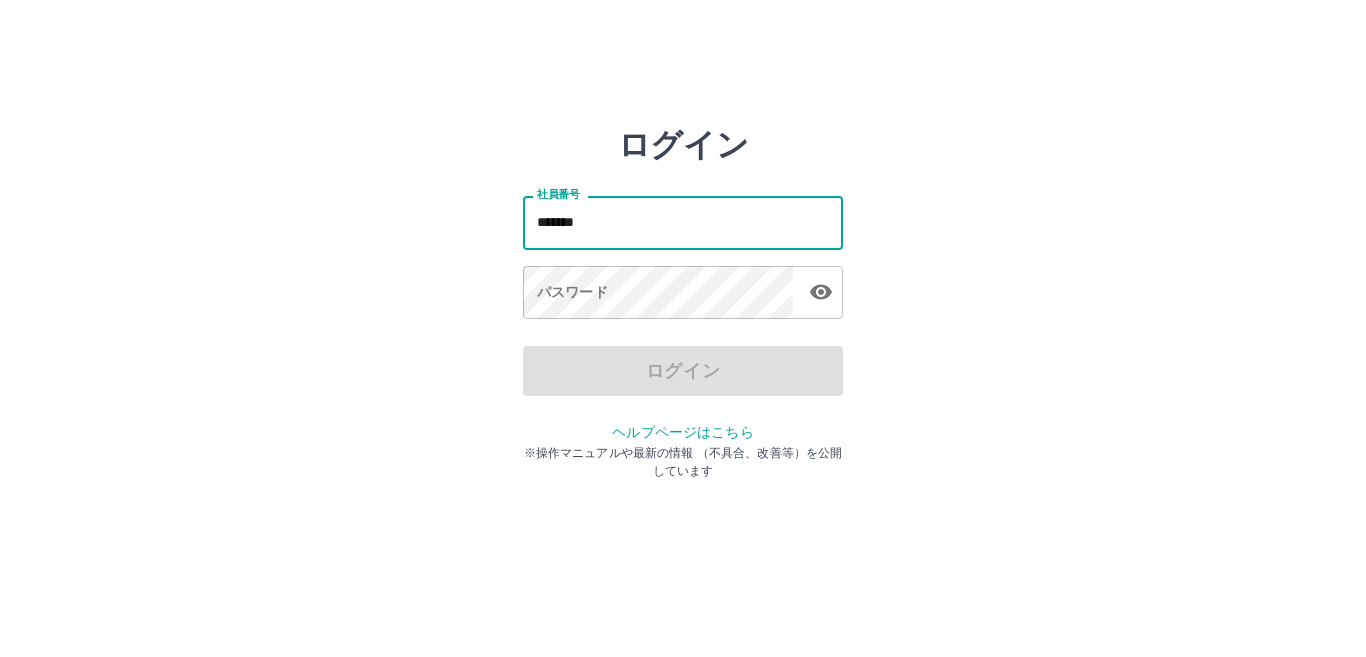 drag, startPoint x: 625, startPoint y: 228, endPoint x: 490, endPoint y: 224, distance: 135.05925 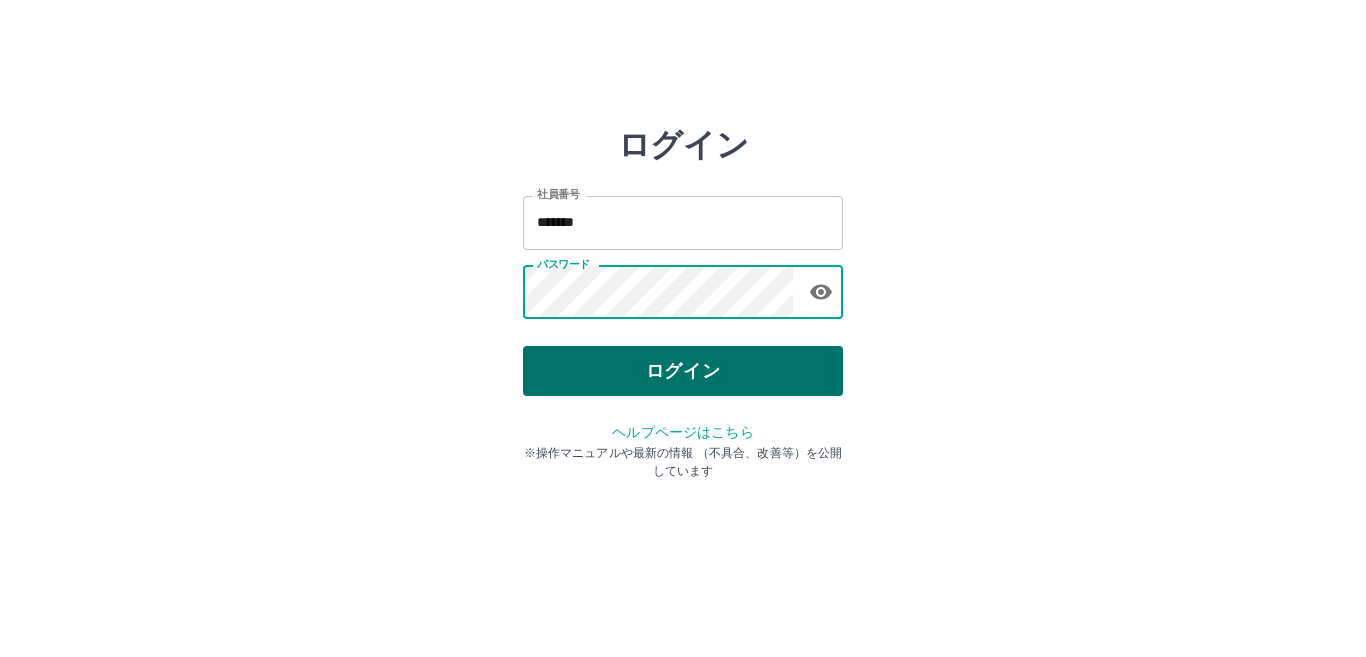 click on "ログイン" at bounding box center (683, 371) 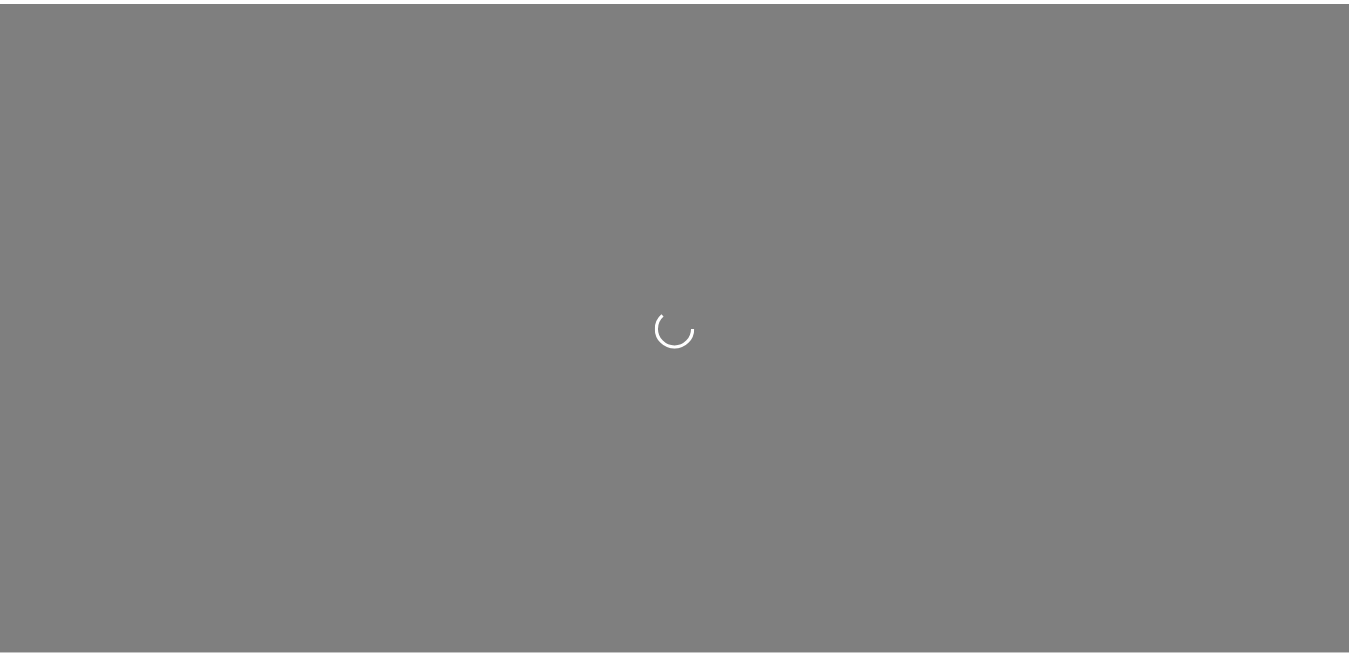 scroll, scrollTop: 0, scrollLeft: 0, axis: both 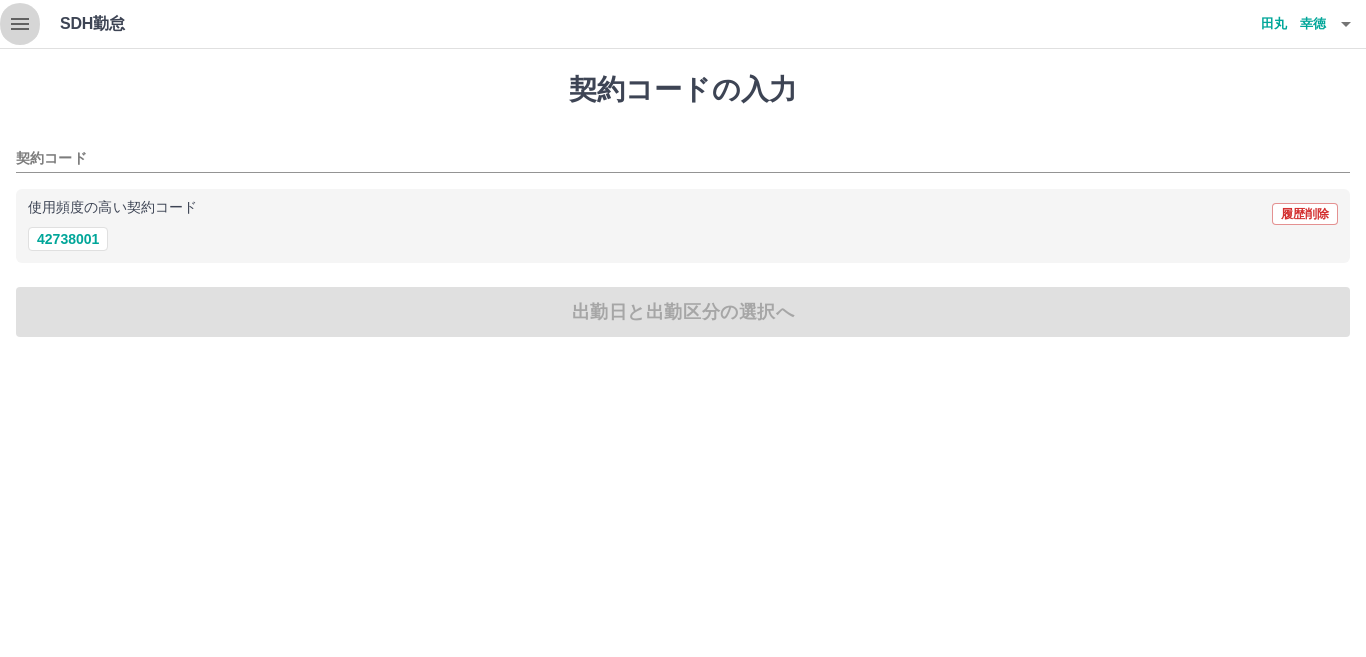 click 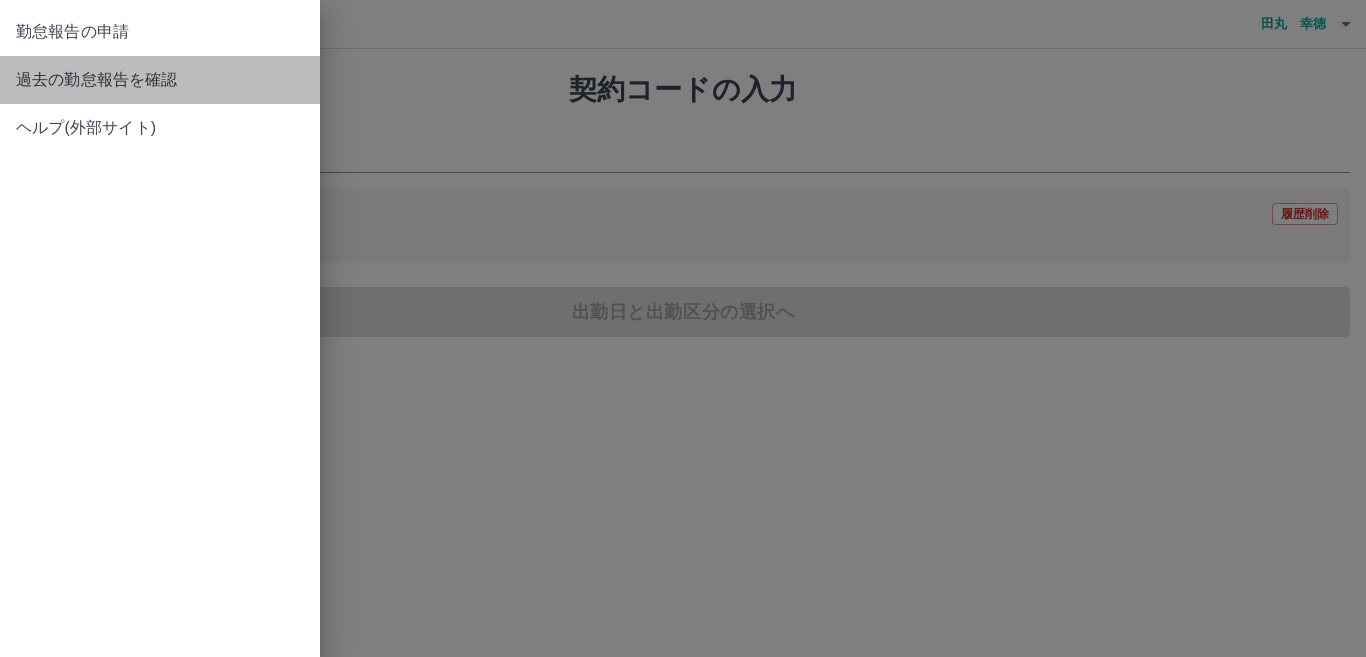 click on "過去の勤怠報告を確認" at bounding box center (160, 80) 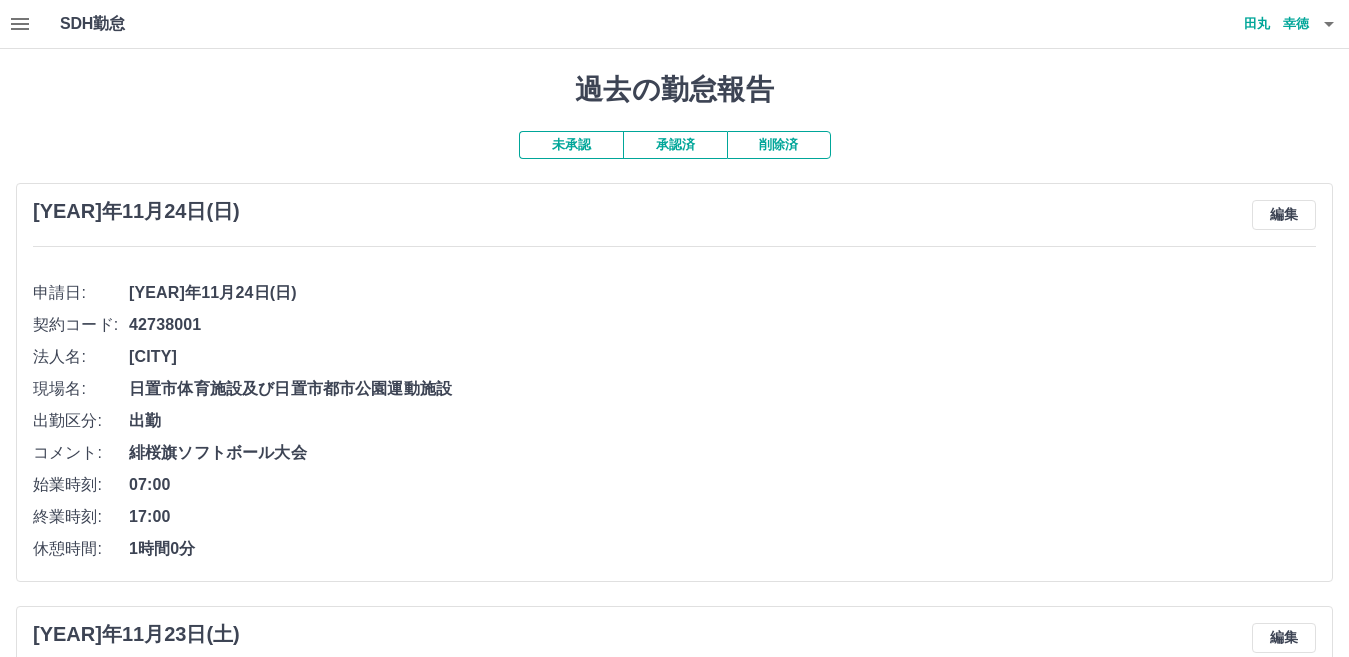 click on "承認済" at bounding box center (675, 145) 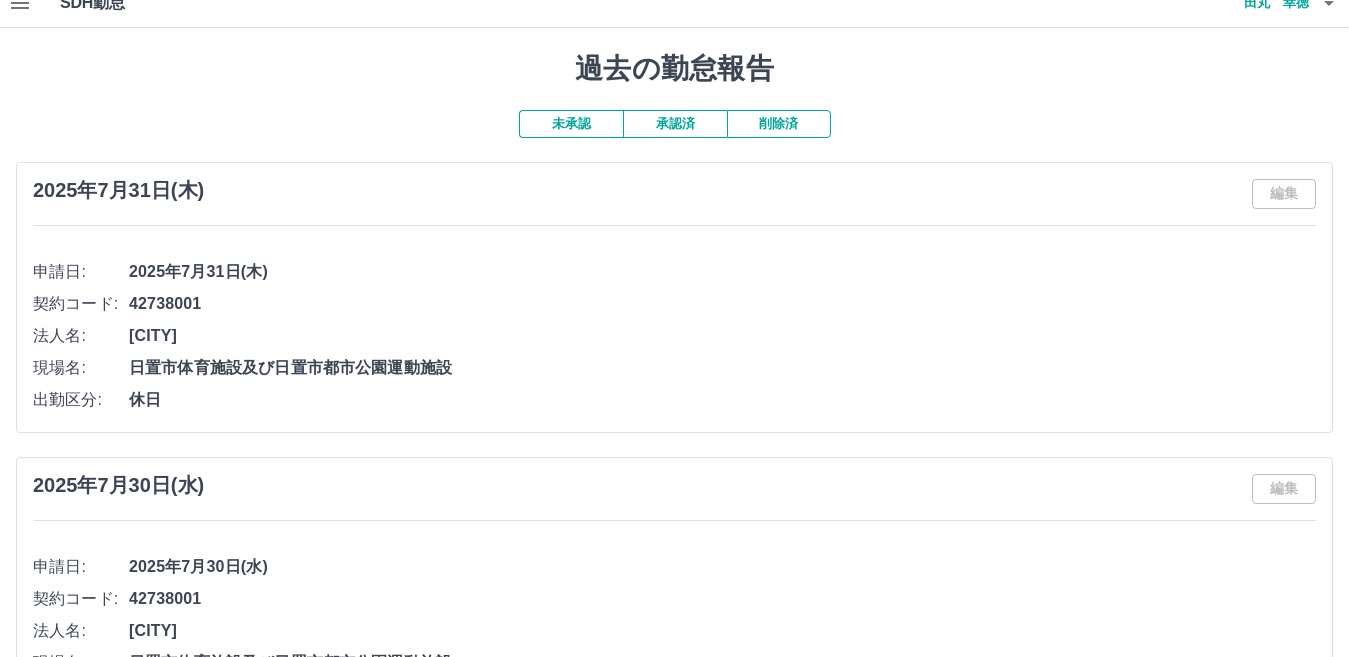 scroll, scrollTop: 0, scrollLeft: 0, axis: both 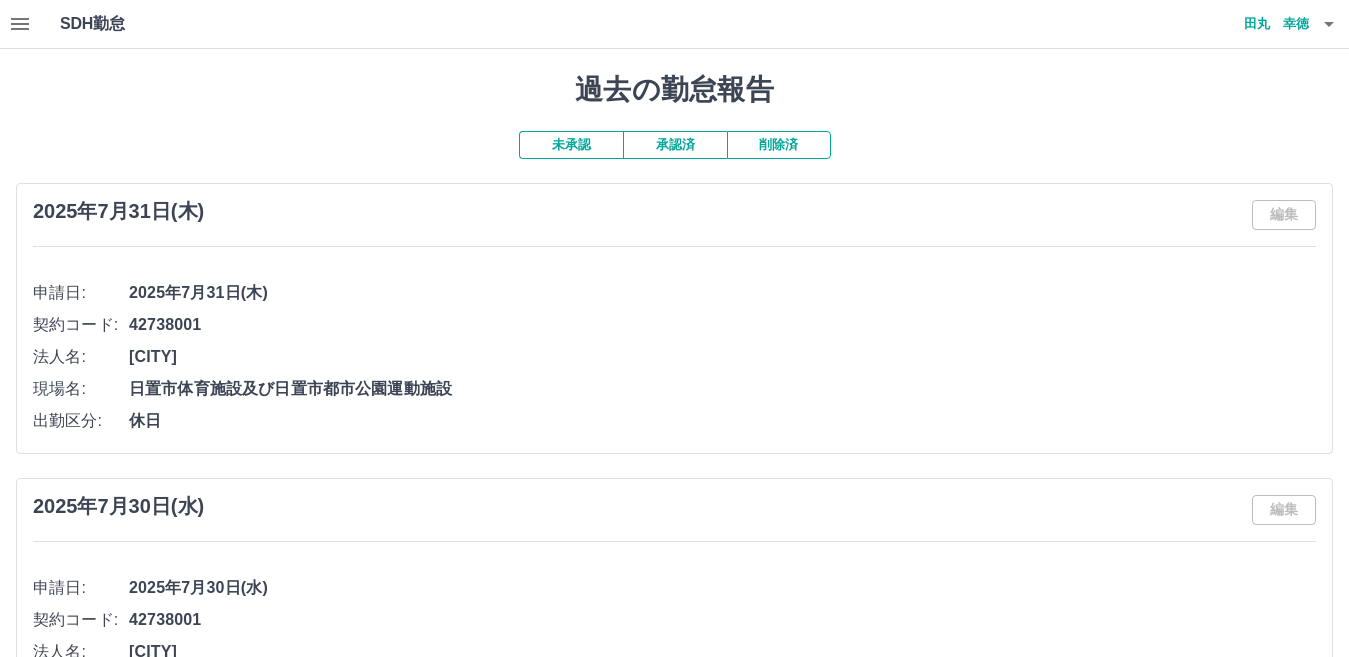 click on "2025年7月31日(木)" at bounding box center [722, 293] 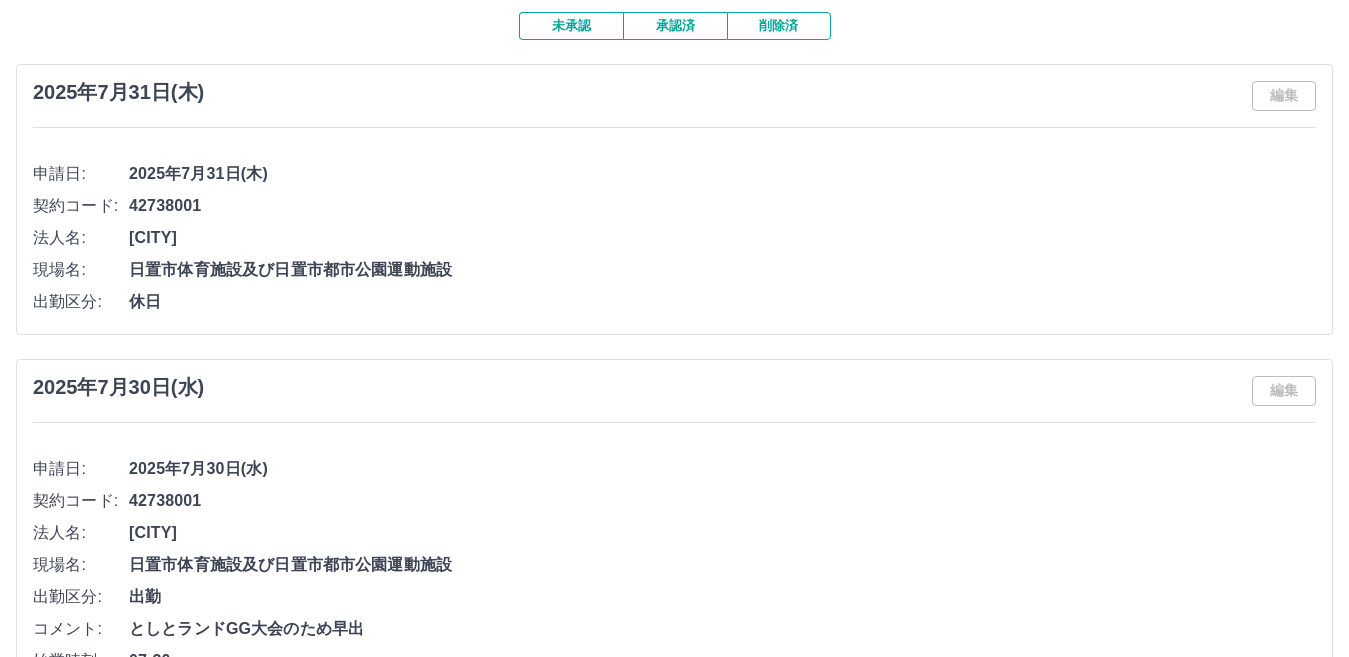 scroll, scrollTop: 100, scrollLeft: 0, axis: vertical 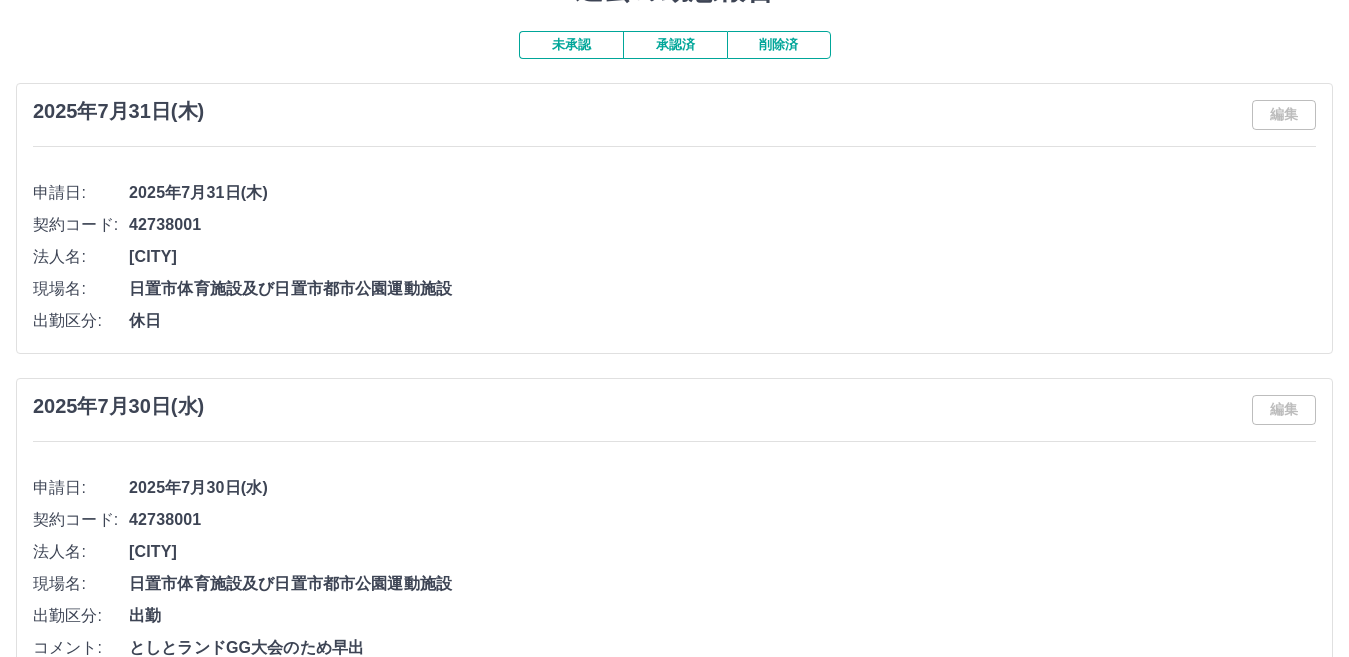 click on "編集" at bounding box center [1284, 115] 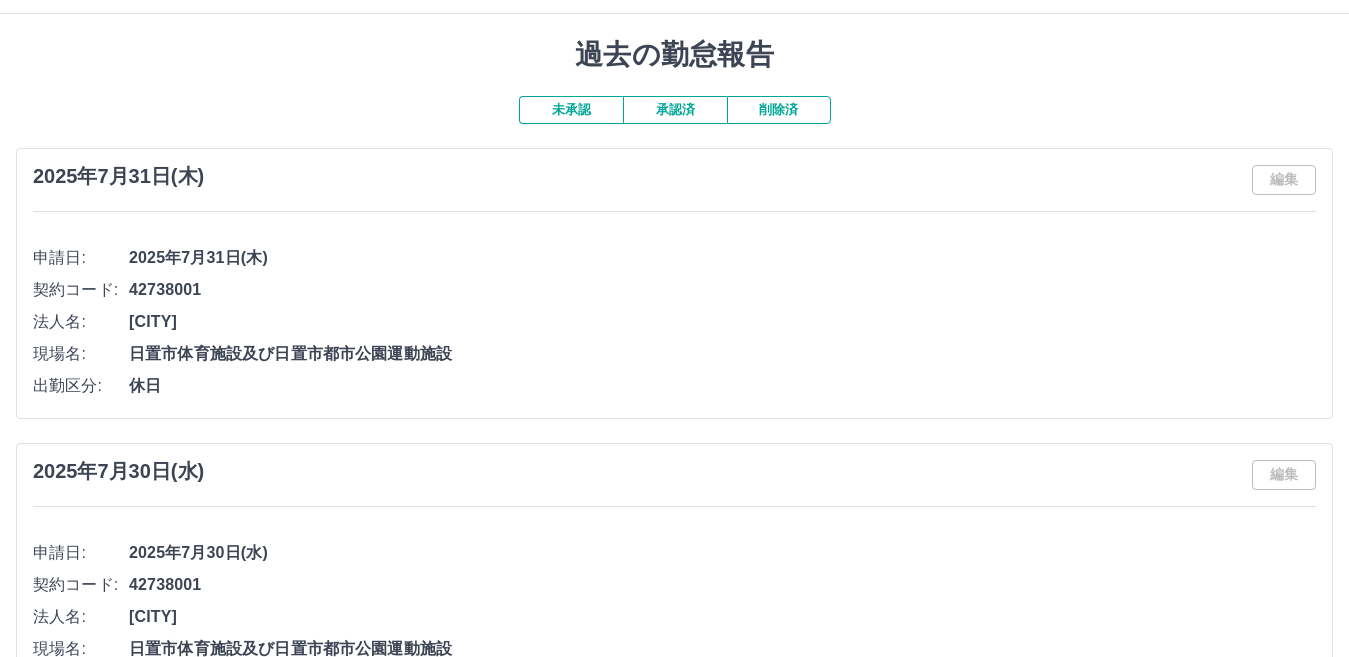 scroll, scrollTop: 0, scrollLeft: 0, axis: both 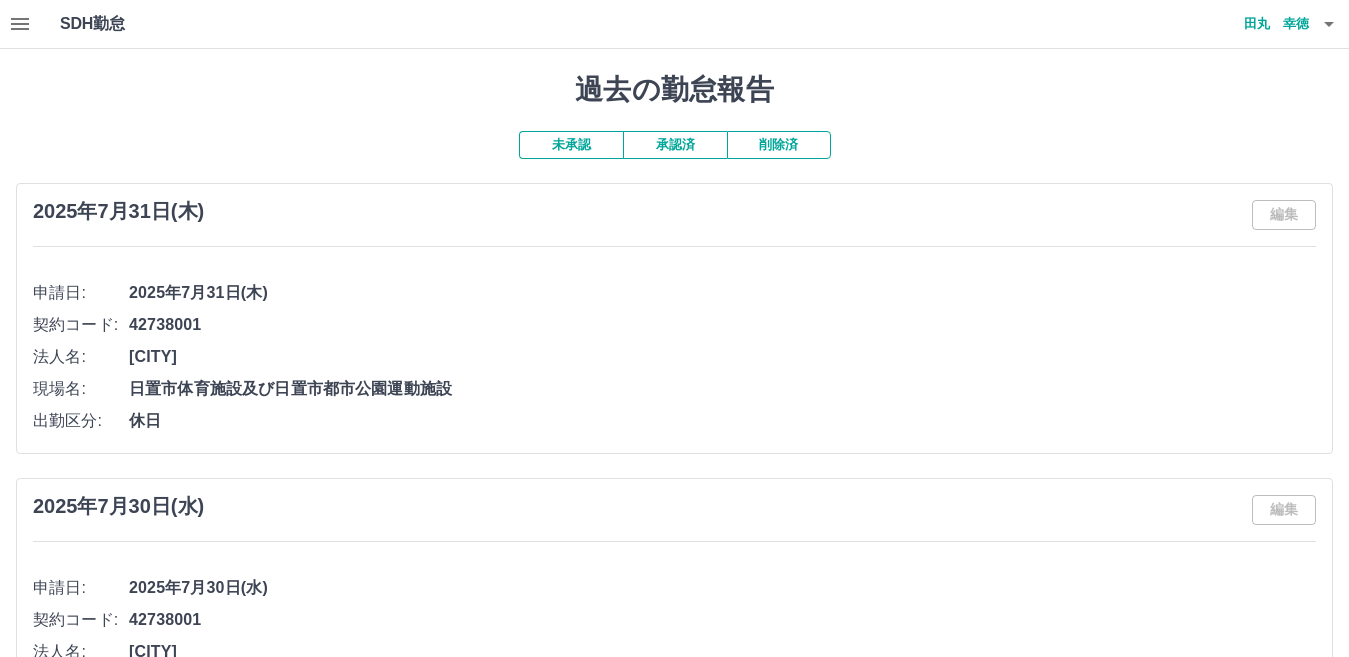 click on "編集" at bounding box center (1284, 215) 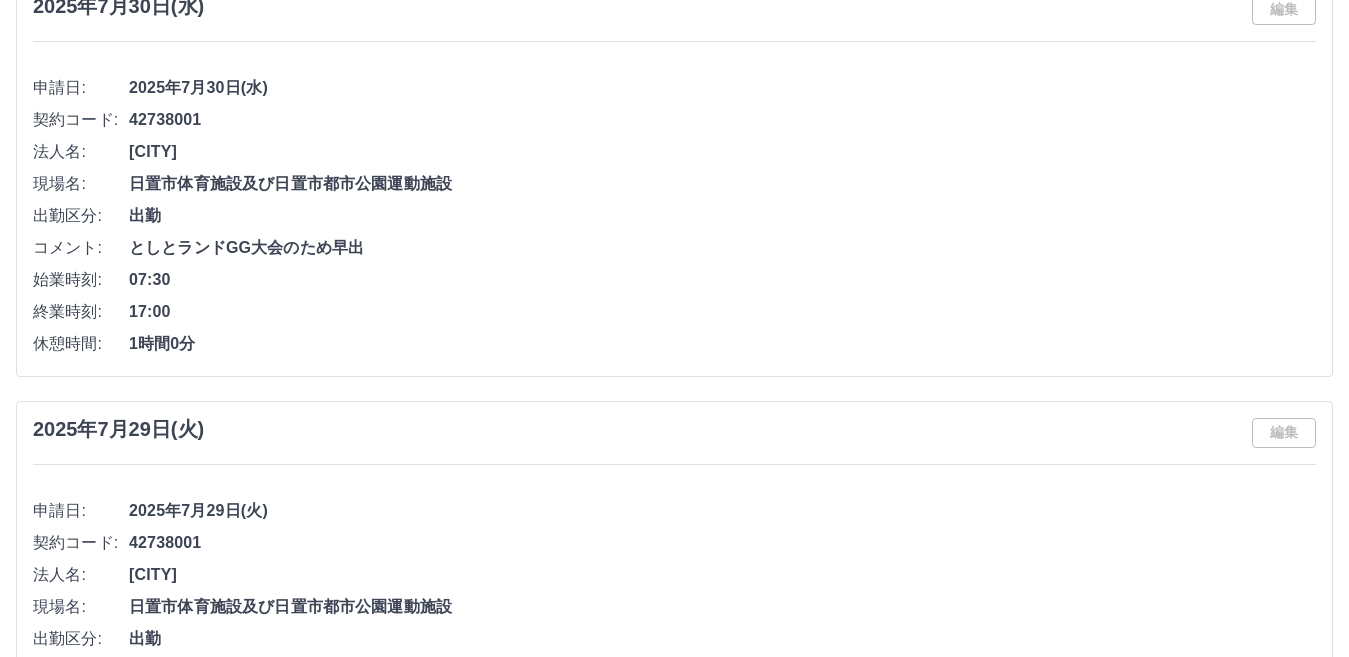 scroll, scrollTop: 0, scrollLeft: 0, axis: both 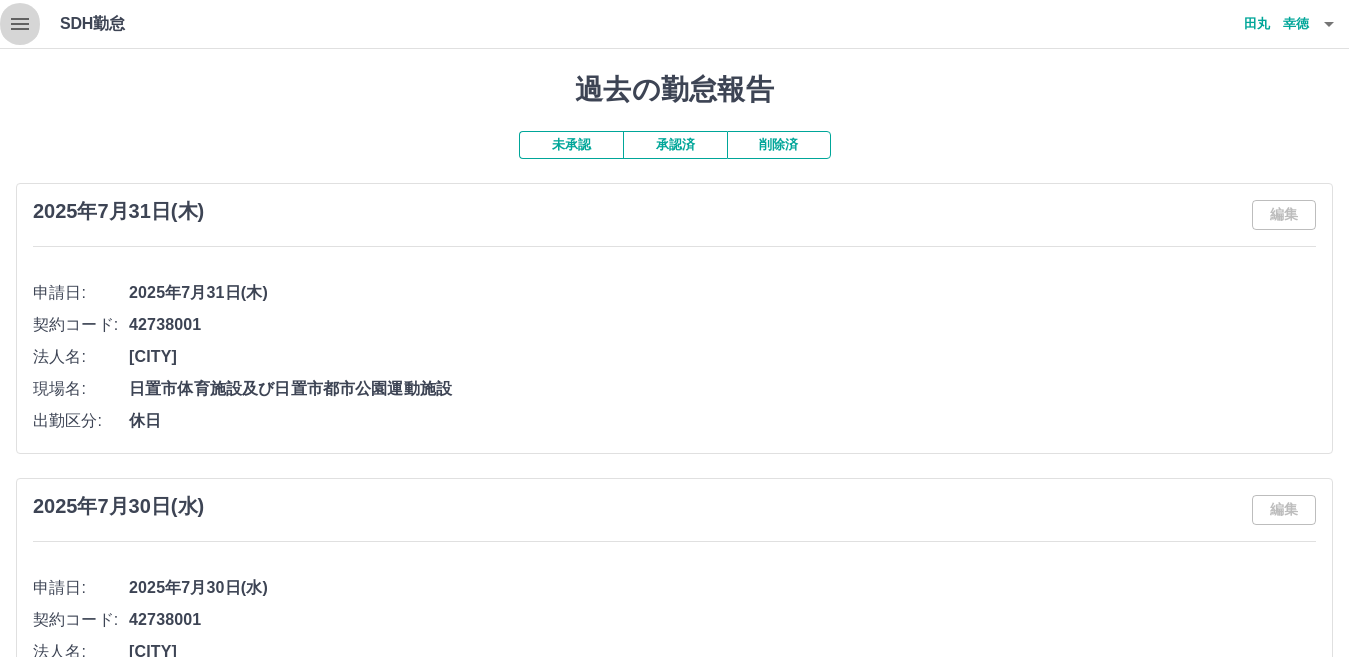 click at bounding box center [20, 24] 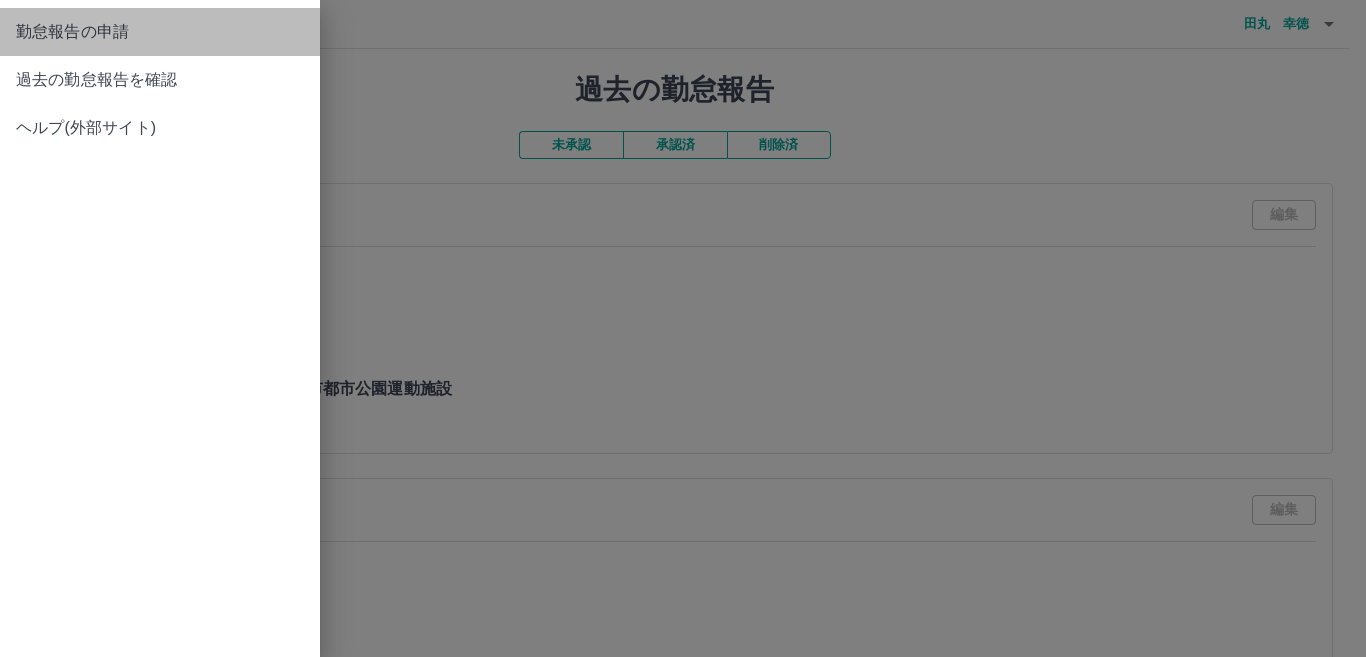 click on "勤怠報告の申請" at bounding box center [160, 32] 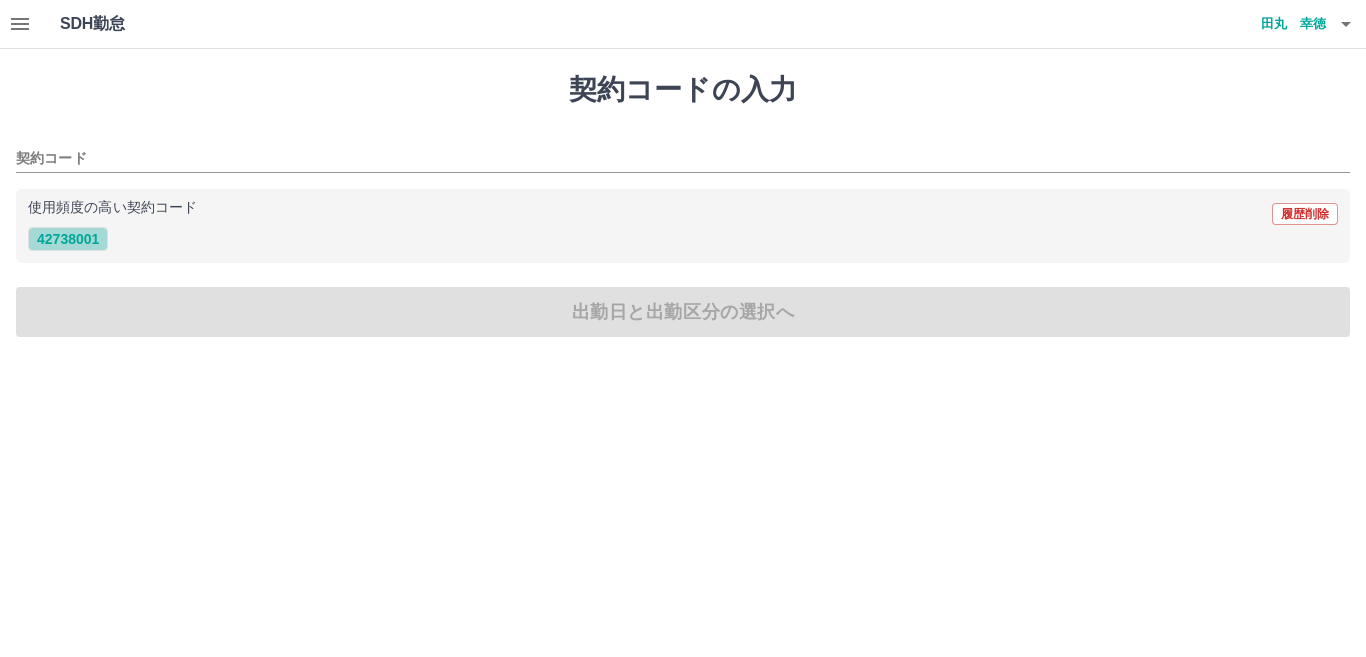 click on "42738001" at bounding box center (68, 239) 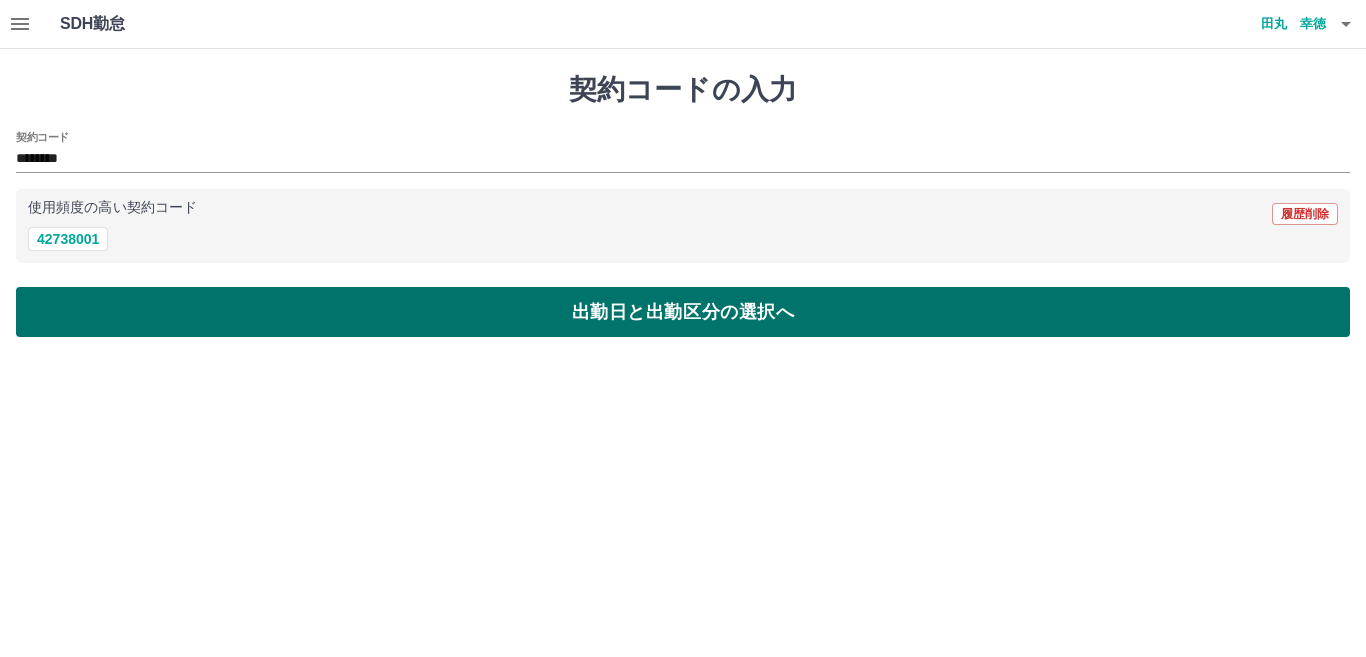 drag, startPoint x: 675, startPoint y: 322, endPoint x: 678, endPoint y: 308, distance: 14.3178215 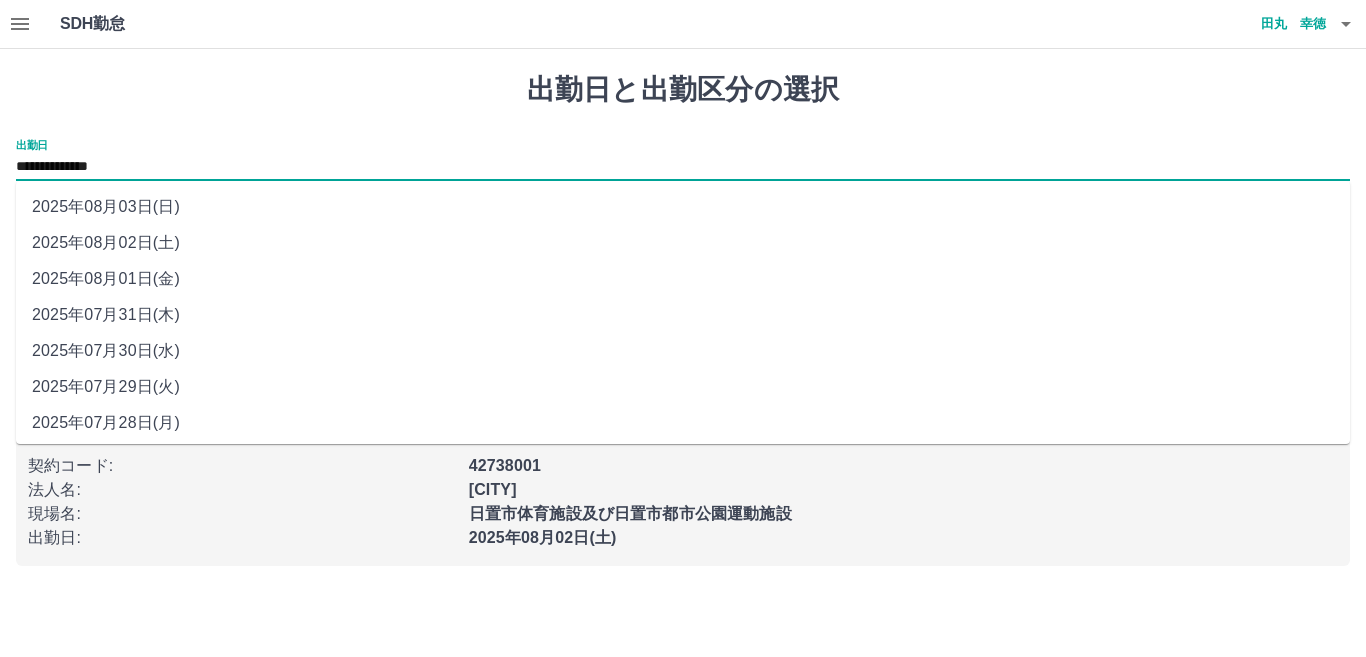 click on "**********" at bounding box center (683, 167) 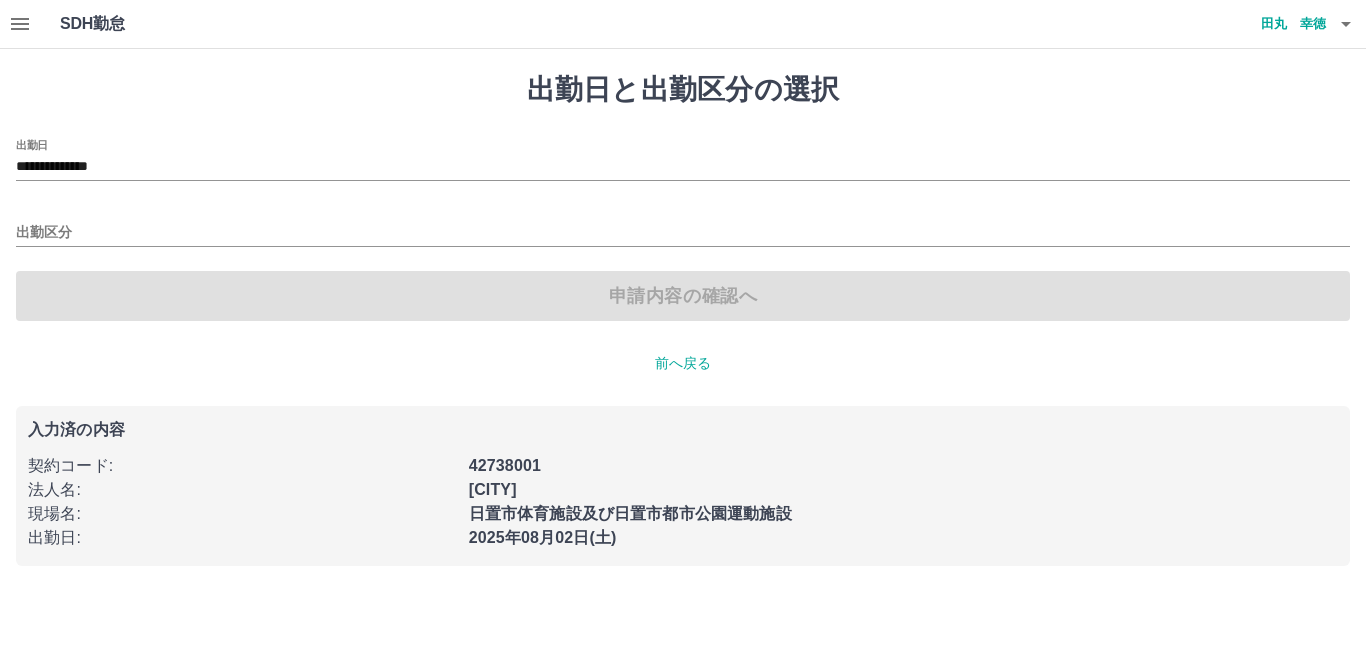 click on "申請内容の確認へ" at bounding box center (683, 296) 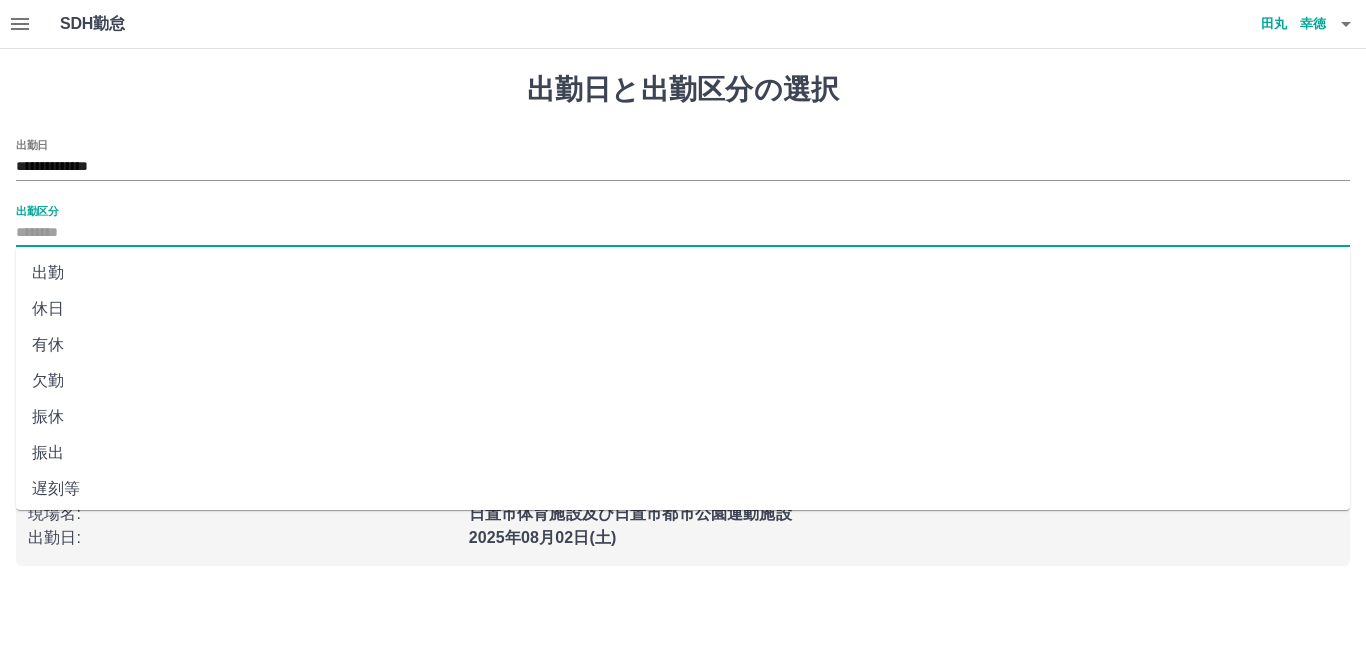 click on "出勤区分" at bounding box center [683, 233] 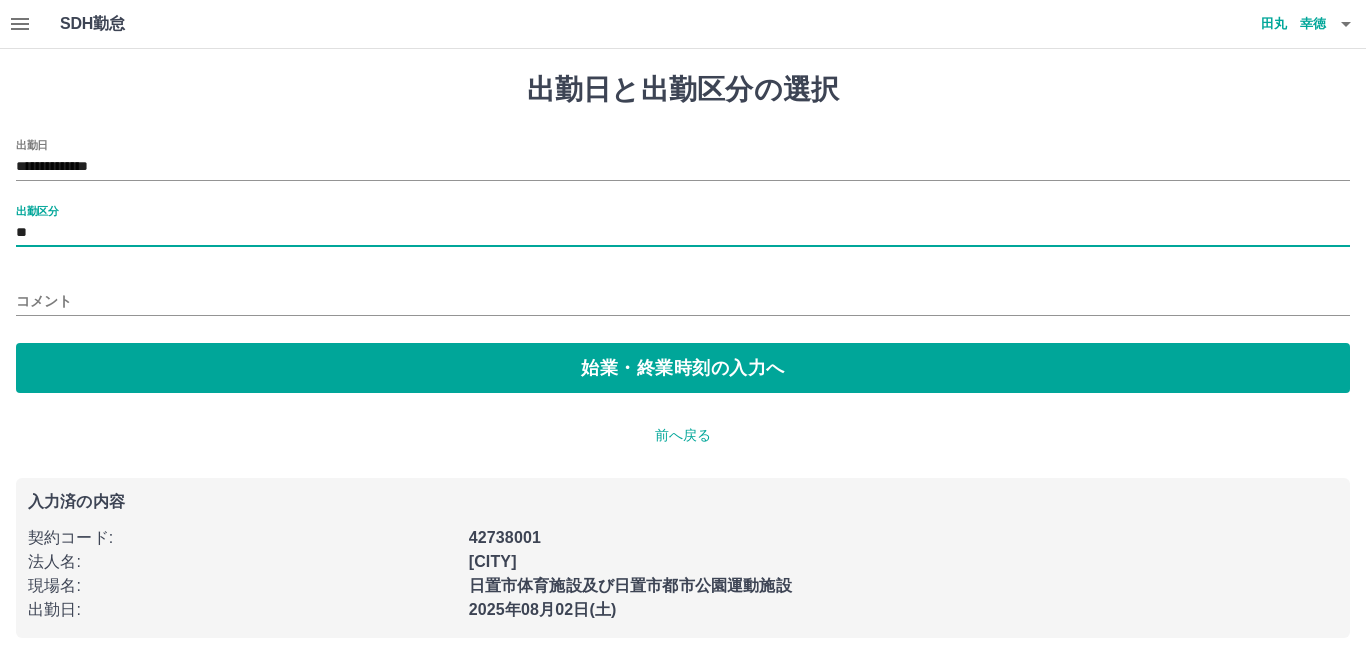 type on "**" 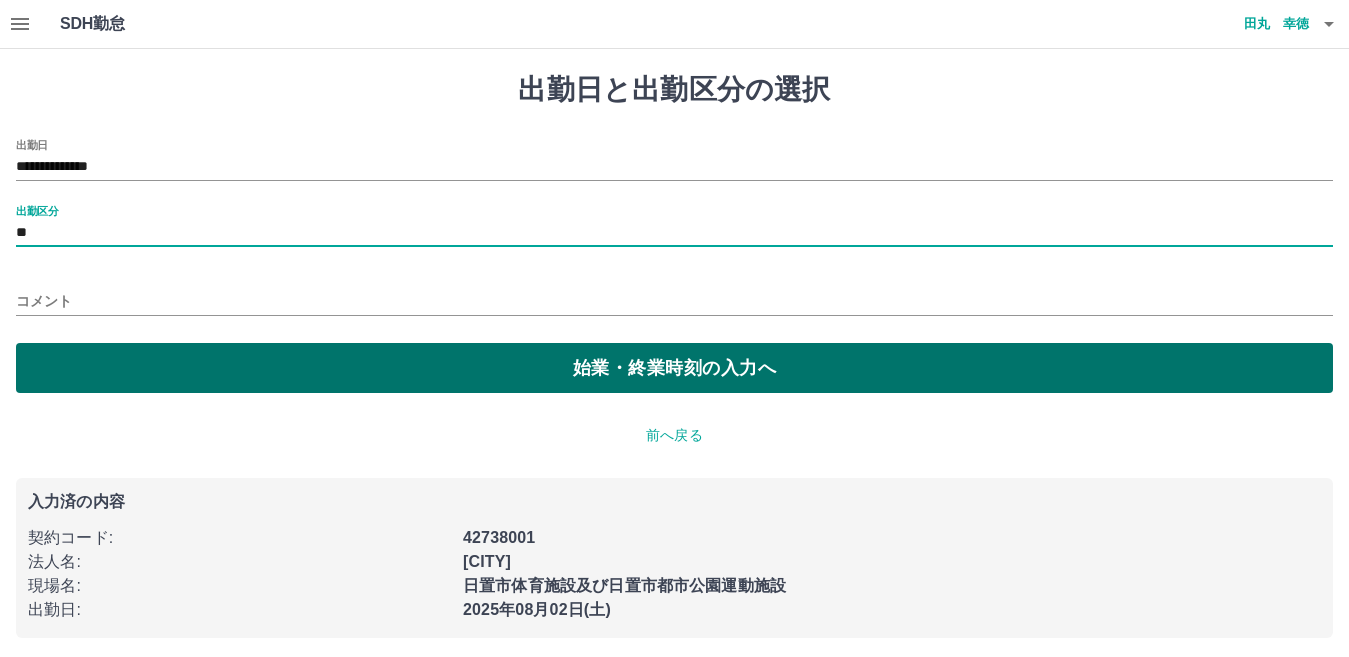 click on "始業・終業時刻の入力へ" at bounding box center (674, 368) 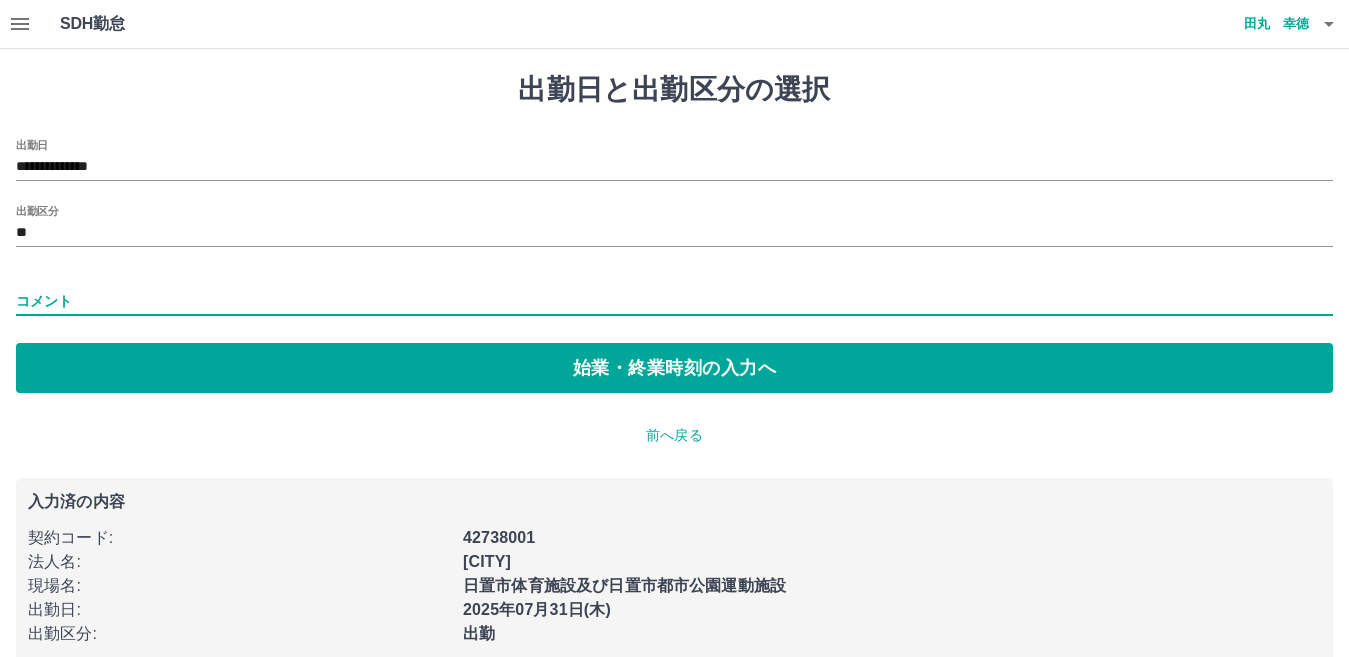 click on "コメント" at bounding box center (674, 301) 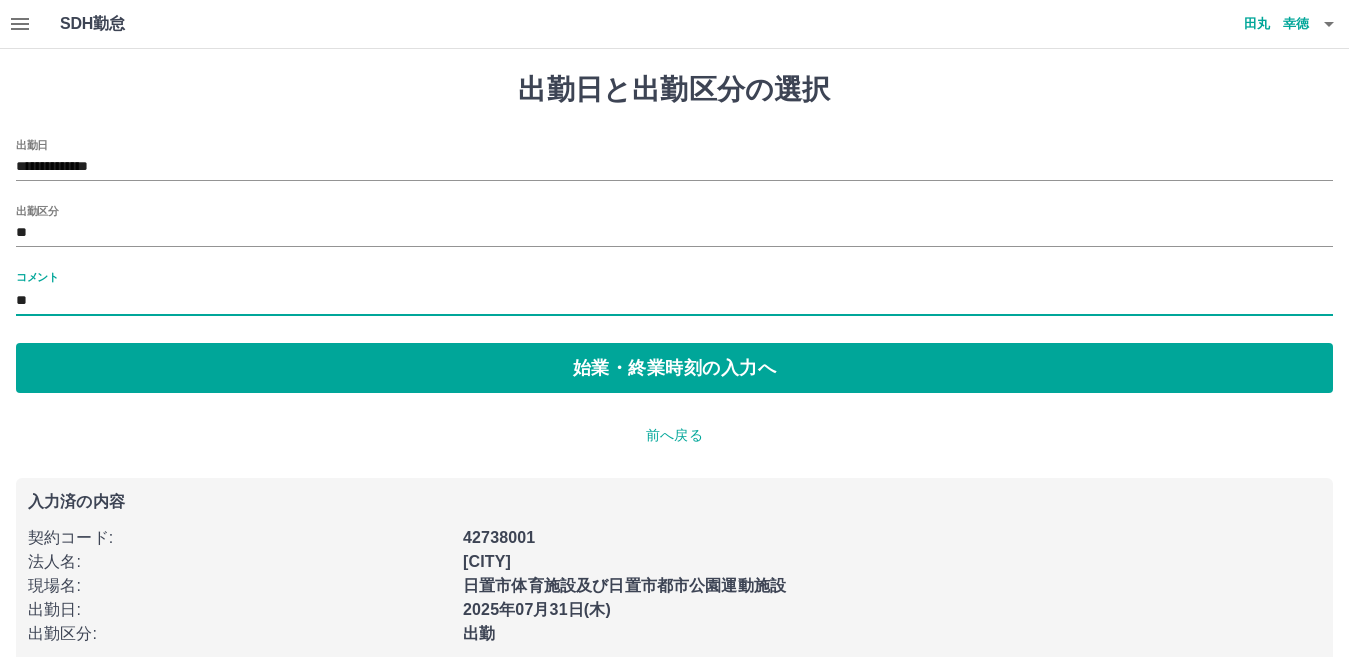 type on "*" 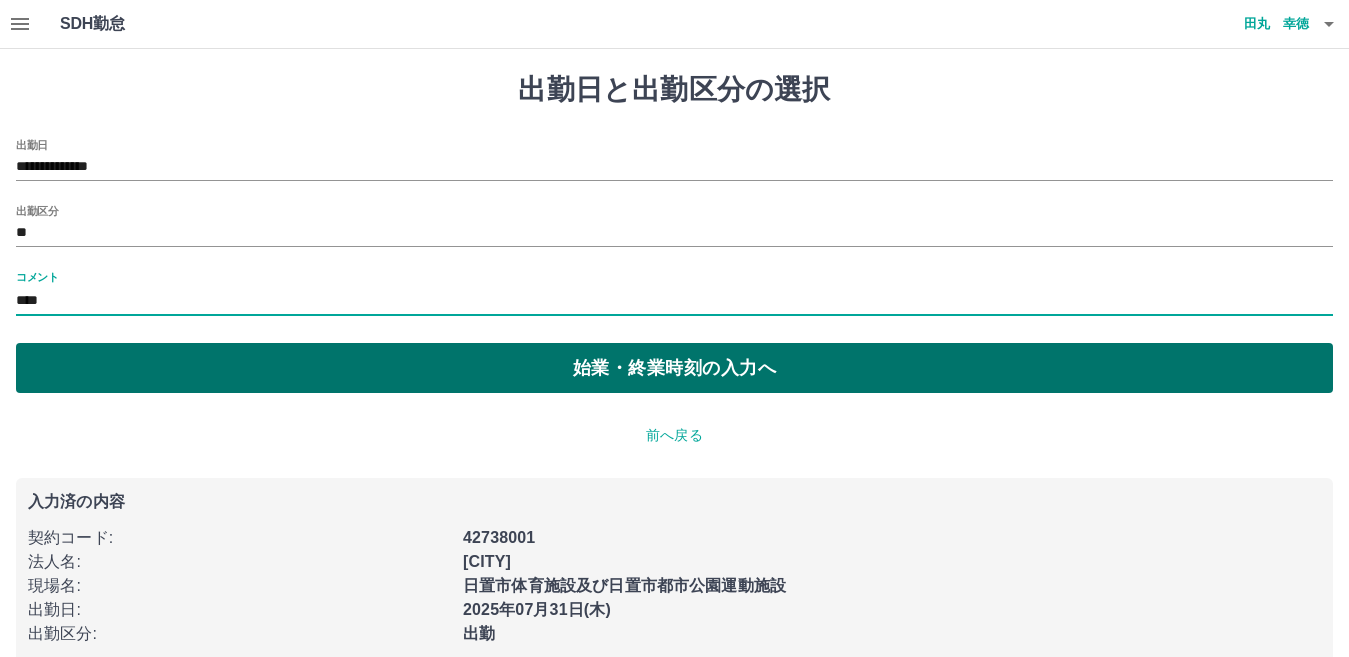 type on "****" 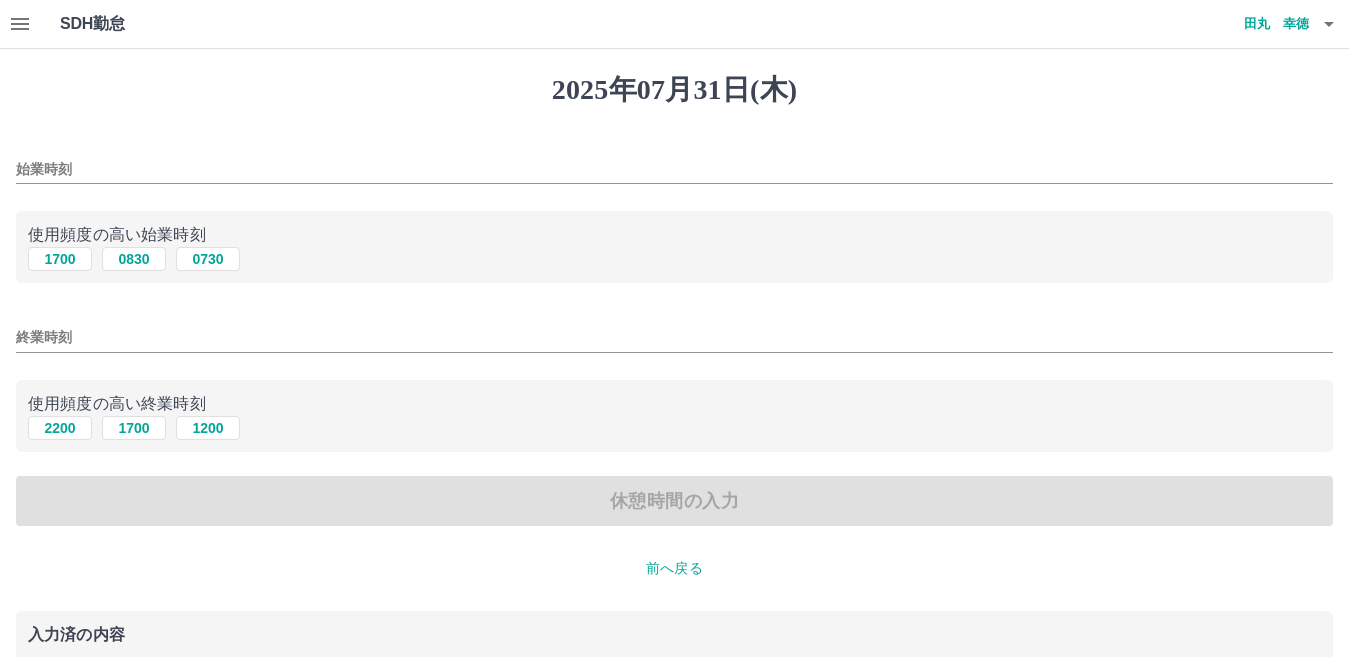 click on "始業時刻" at bounding box center [674, 169] 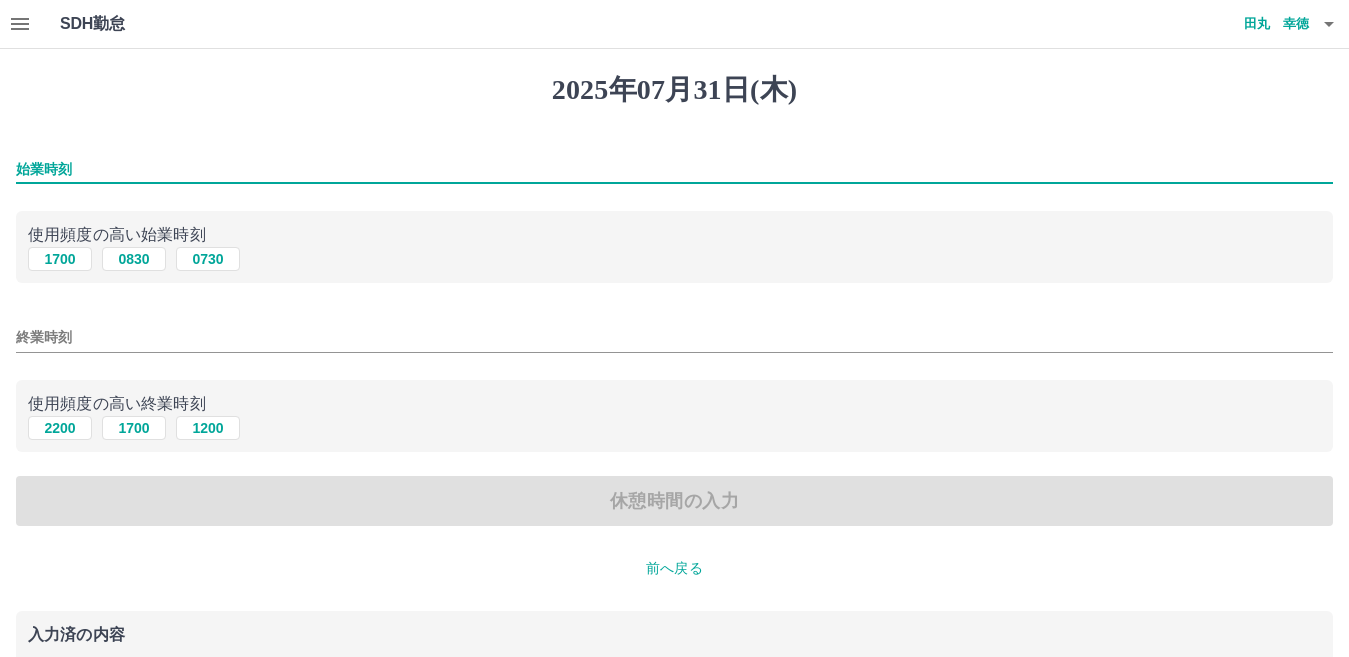 type on "****" 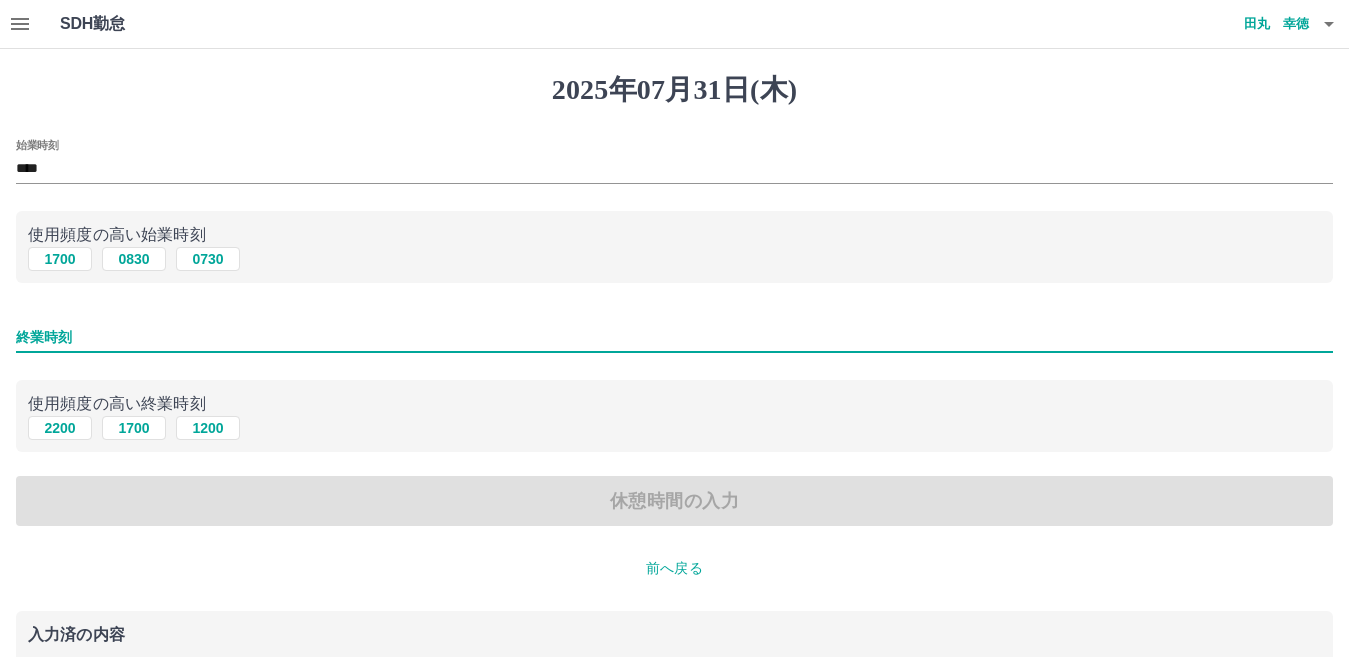 click on "終業時刻" at bounding box center (674, 337) 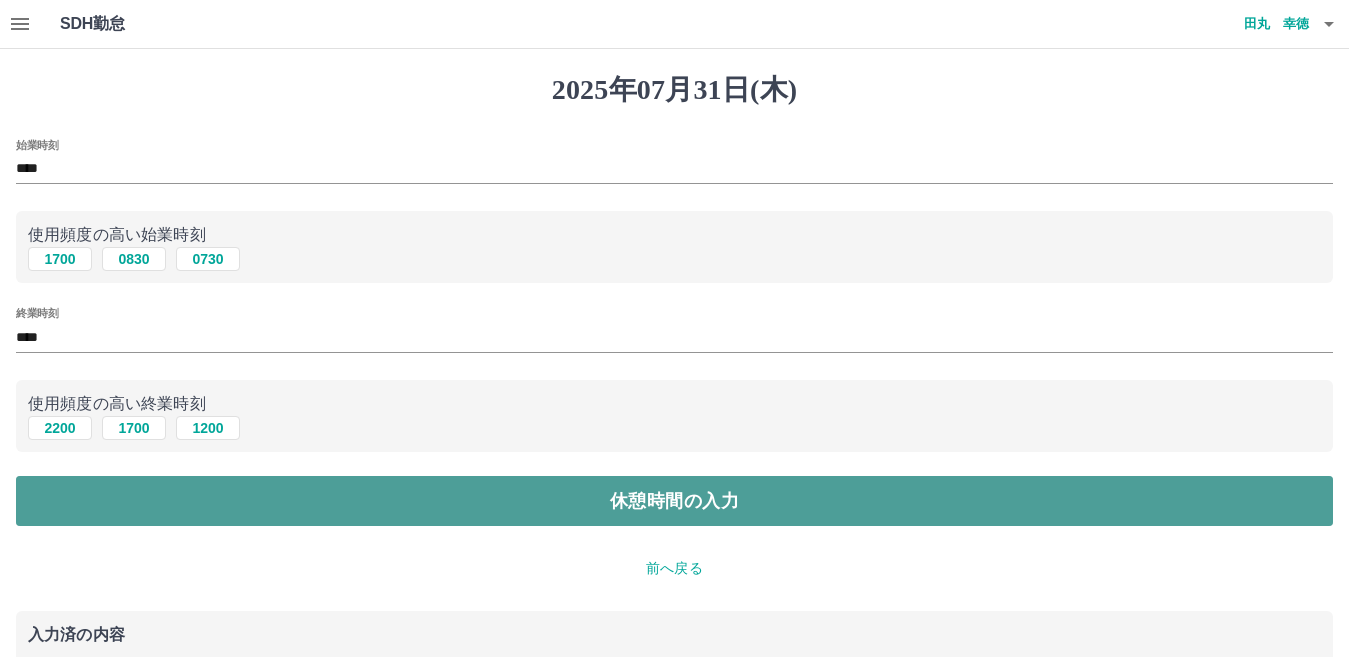 click on "休憩時間の入力" at bounding box center [674, 501] 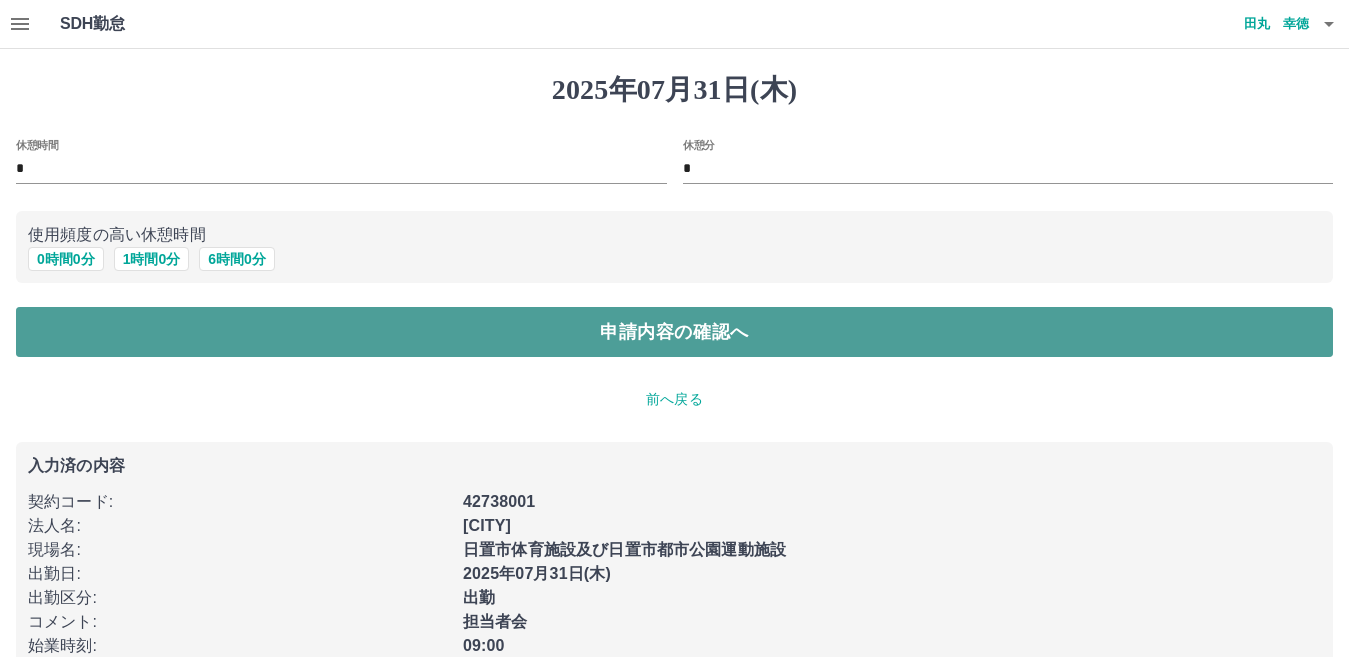 click on "申請内容の確認へ" at bounding box center (674, 332) 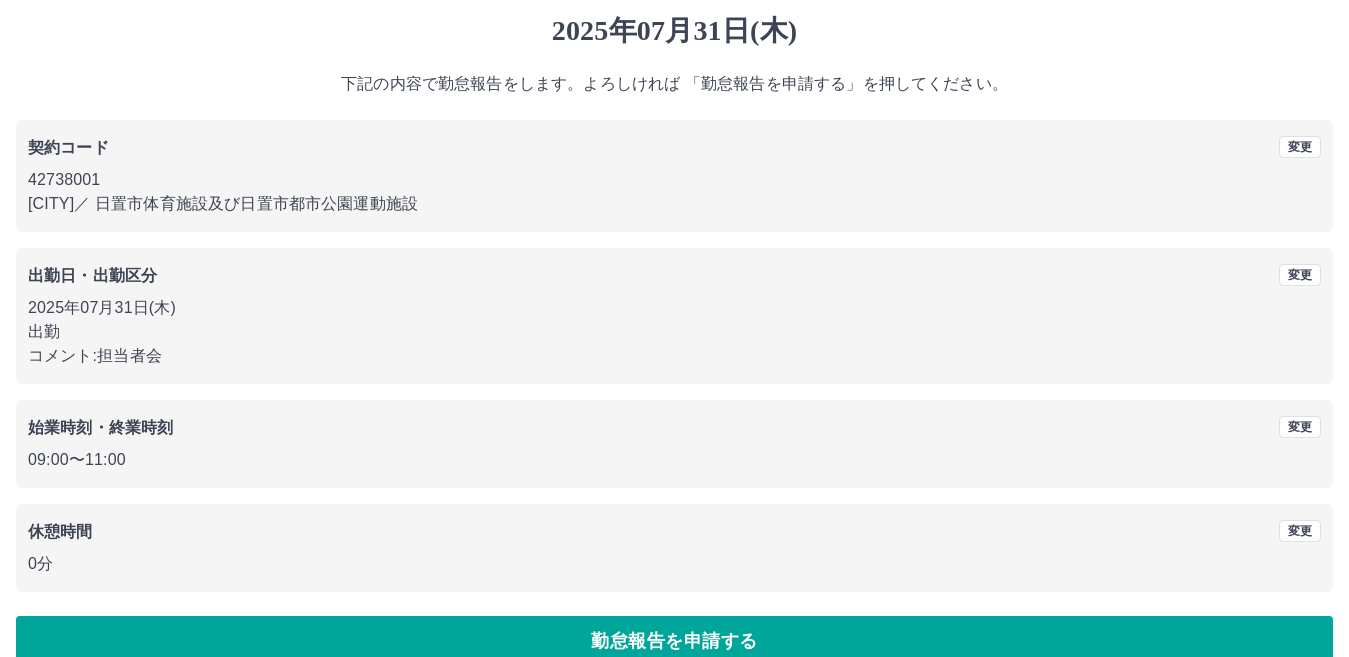 scroll, scrollTop: 92, scrollLeft: 0, axis: vertical 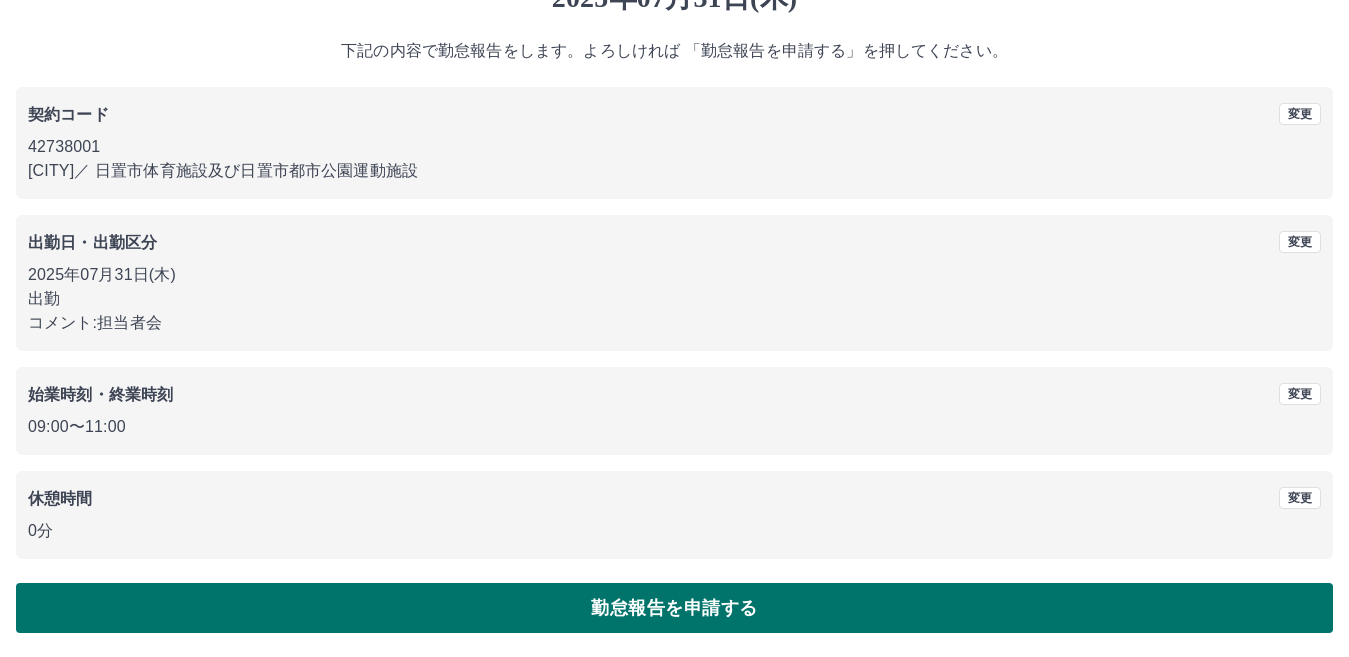 click on "勤怠報告を申請する" at bounding box center [674, 608] 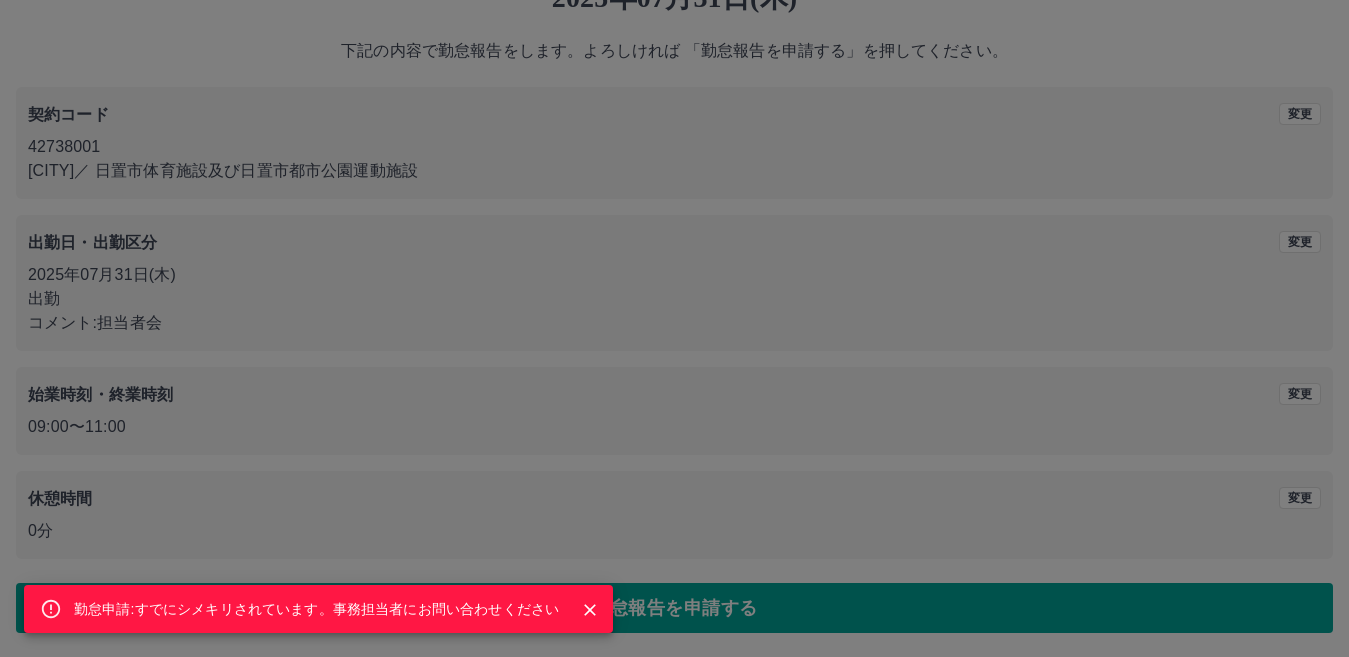 click 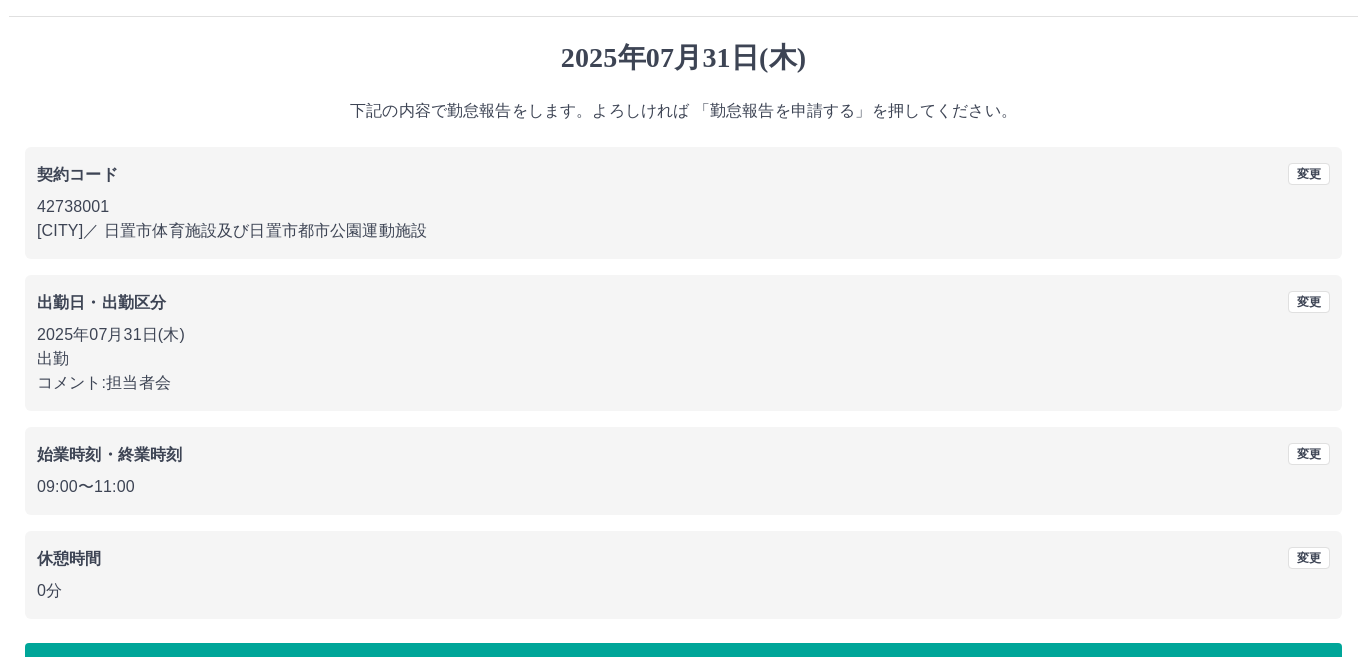 scroll, scrollTop: 0, scrollLeft: 0, axis: both 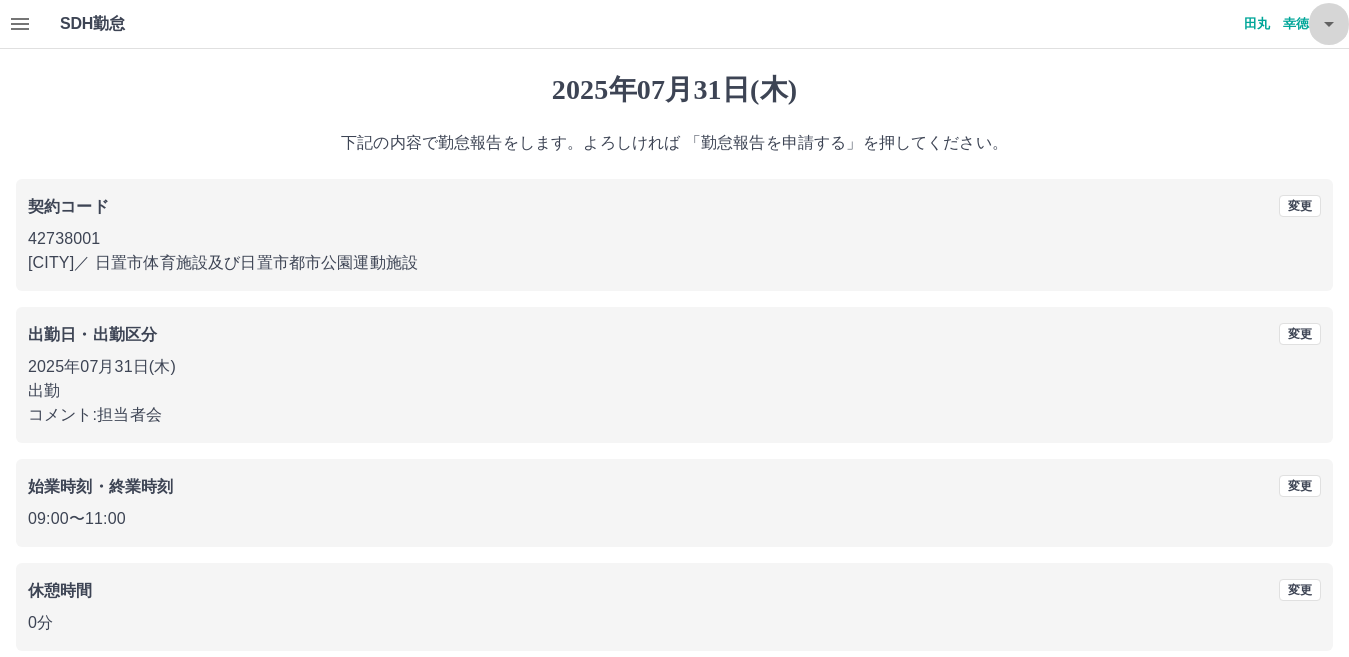 click 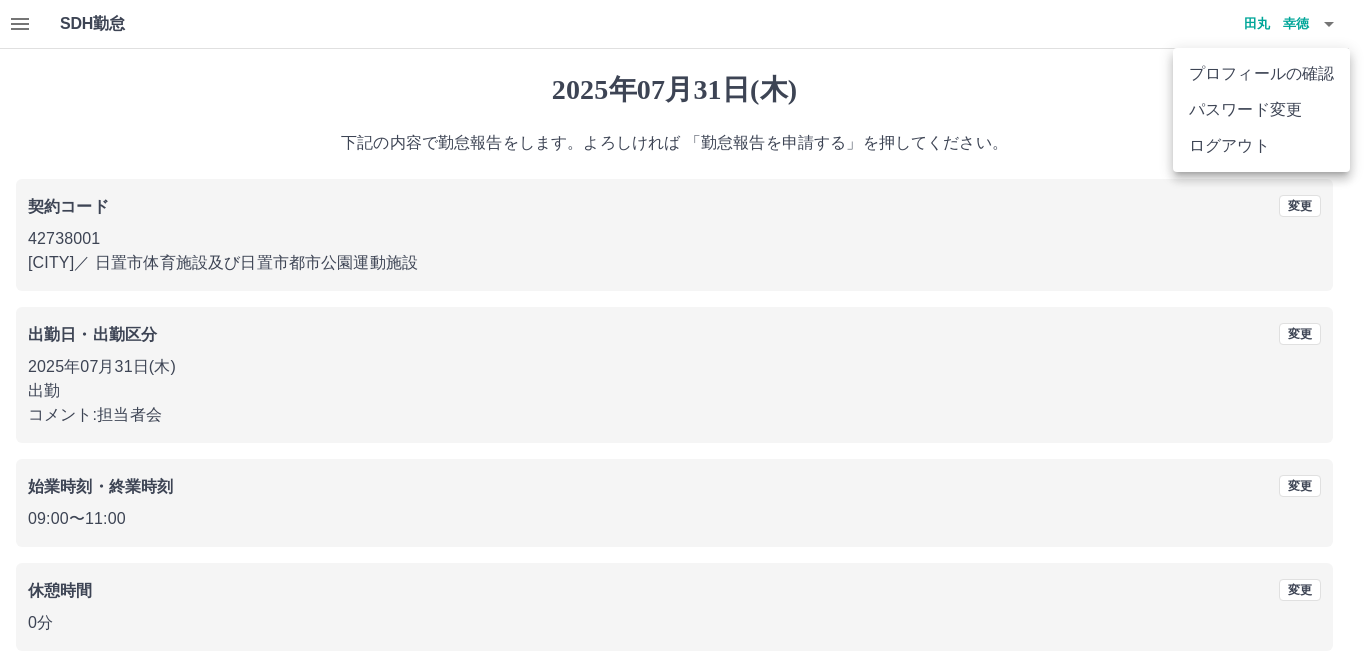 click on "ログアウト" at bounding box center [1261, 146] 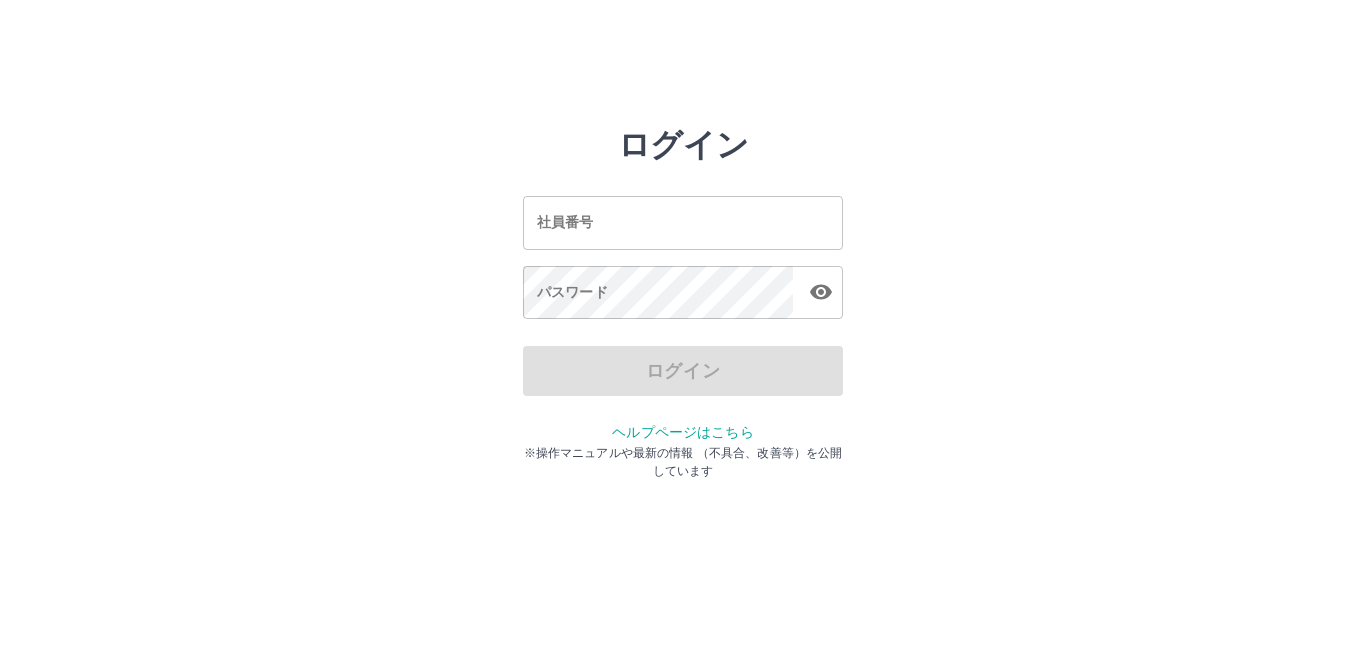 scroll, scrollTop: 0, scrollLeft: 0, axis: both 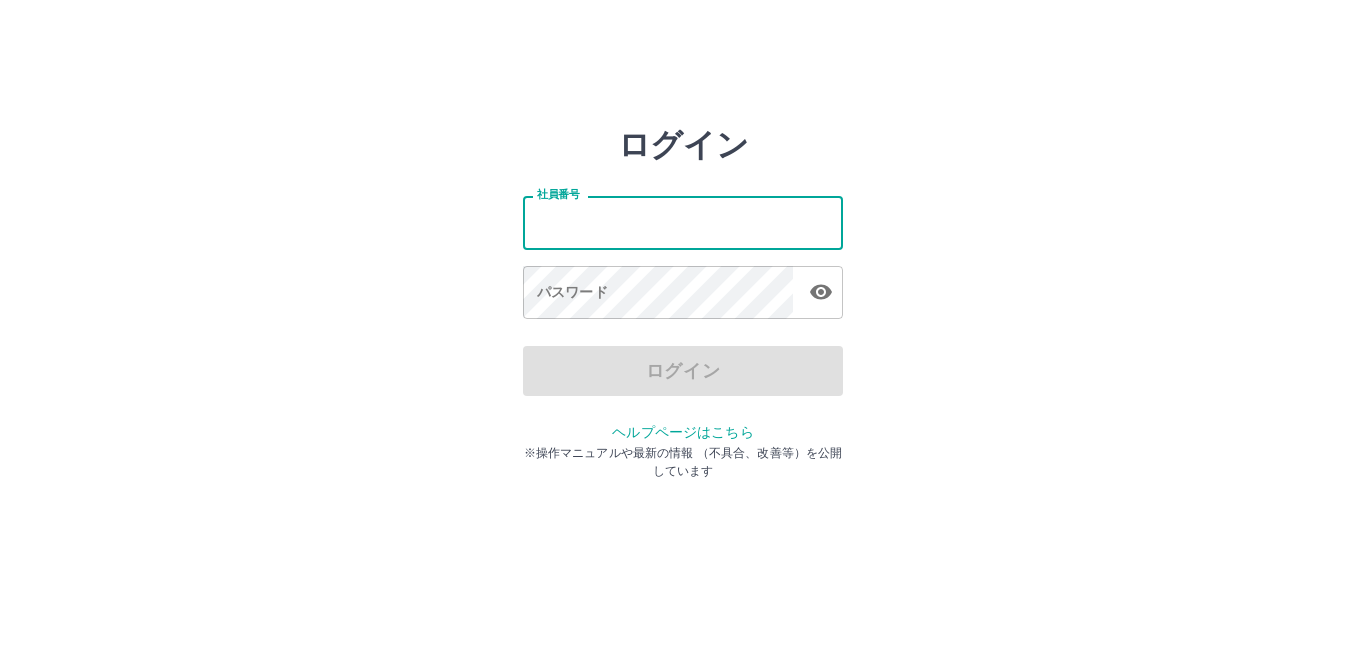 click on "社員番号" at bounding box center [683, 222] 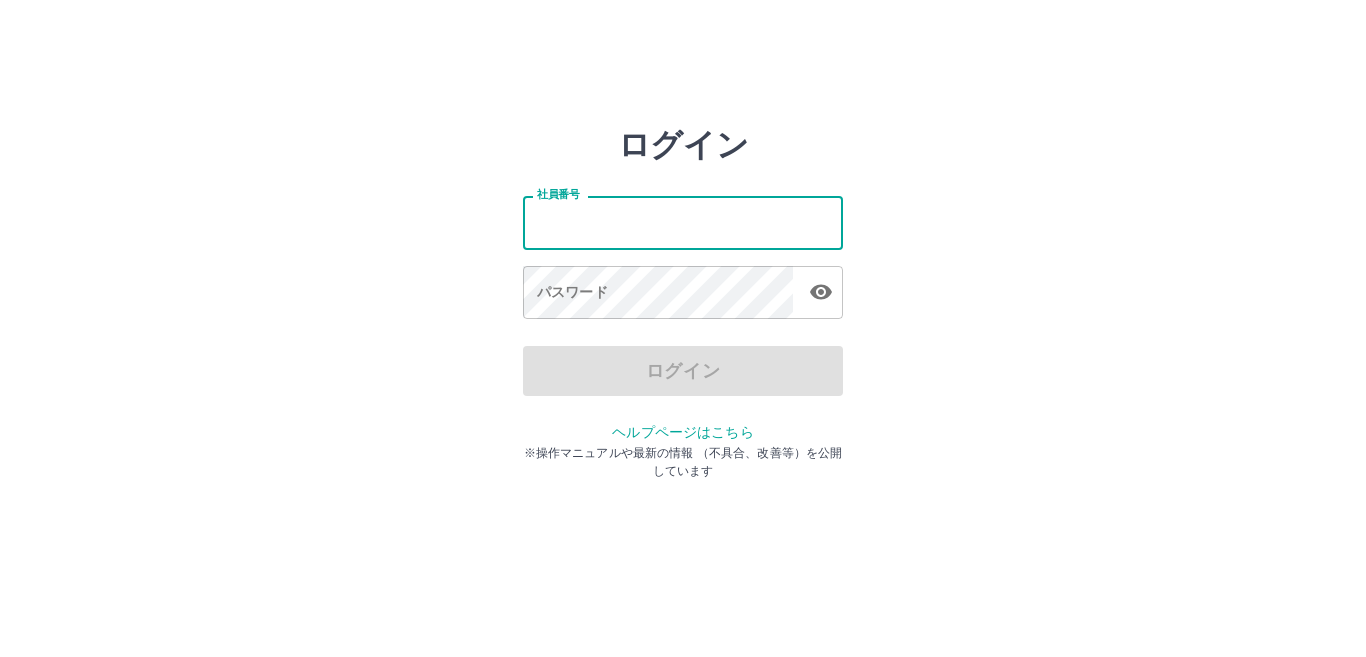 type on "*******" 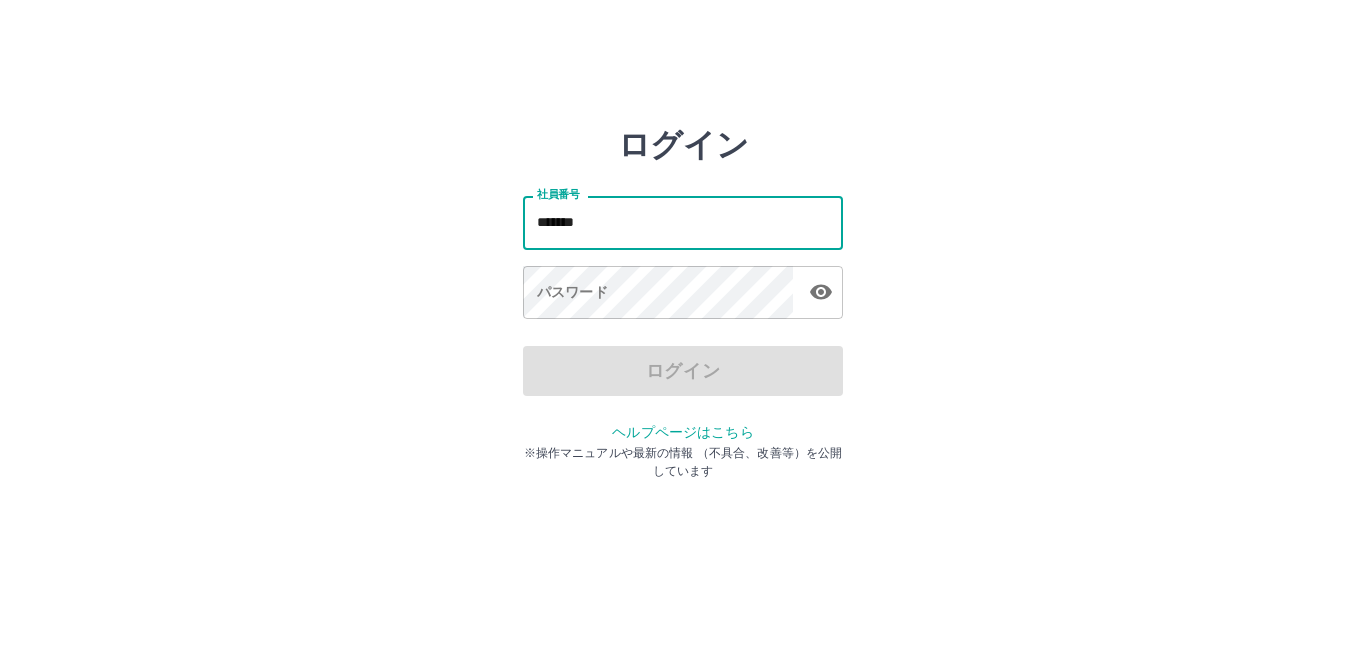 drag, startPoint x: 547, startPoint y: 230, endPoint x: 488, endPoint y: 230, distance: 59 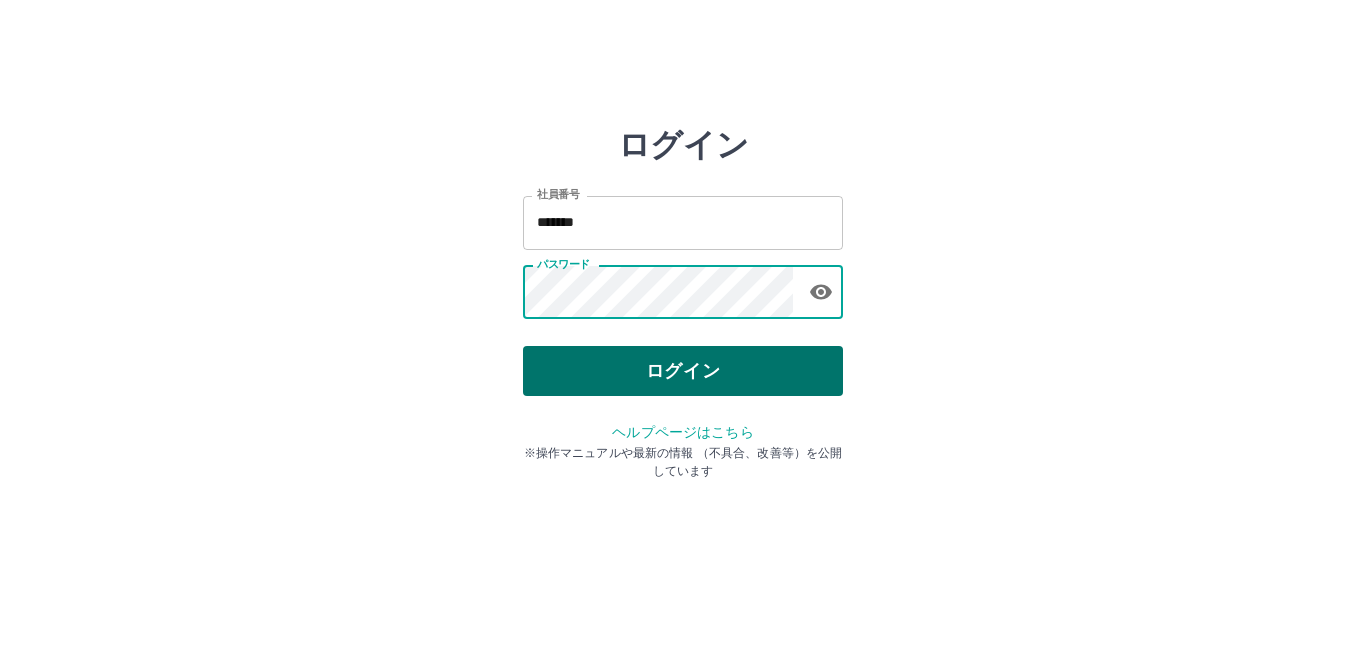 click on "ログイン" at bounding box center (683, 371) 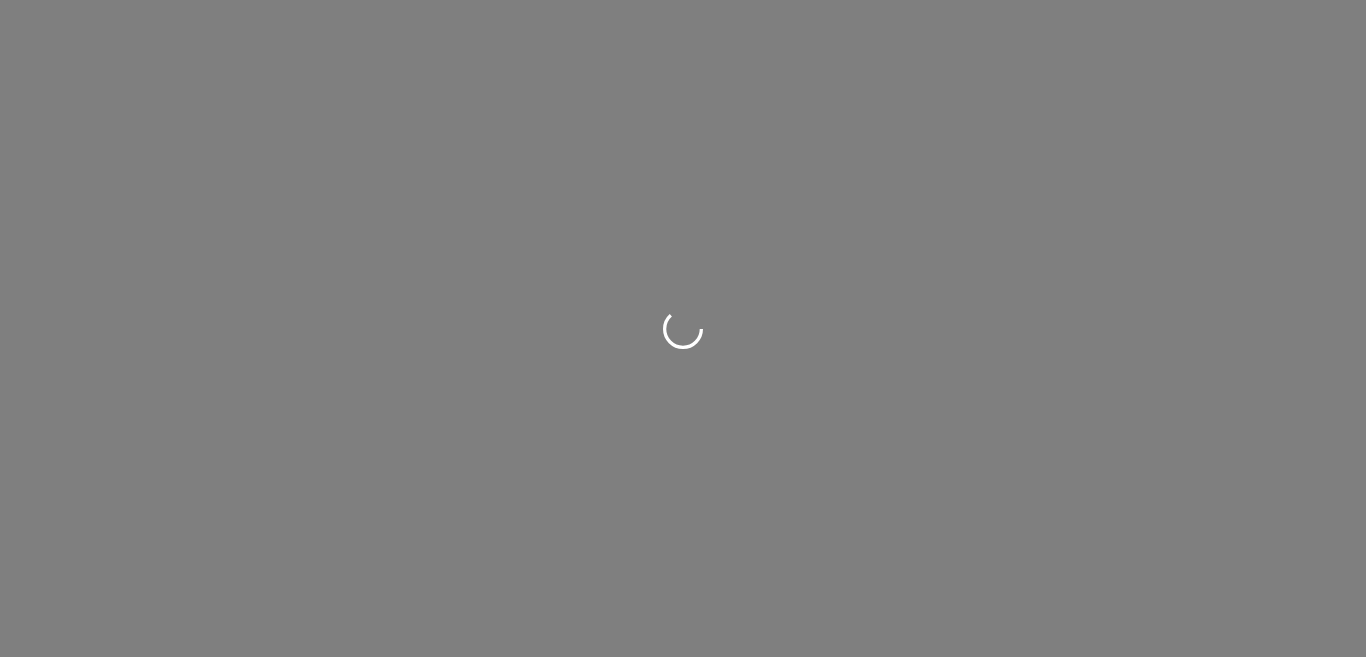 scroll, scrollTop: 0, scrollLeft: 0, axis: both 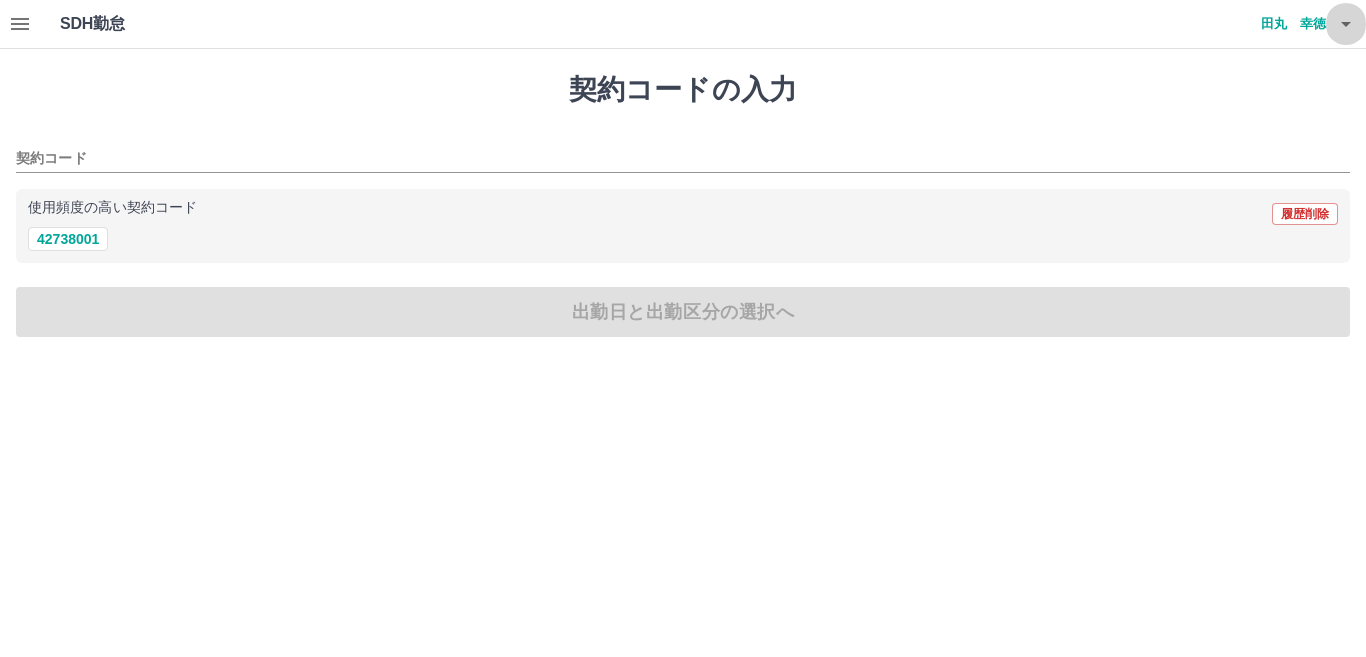click 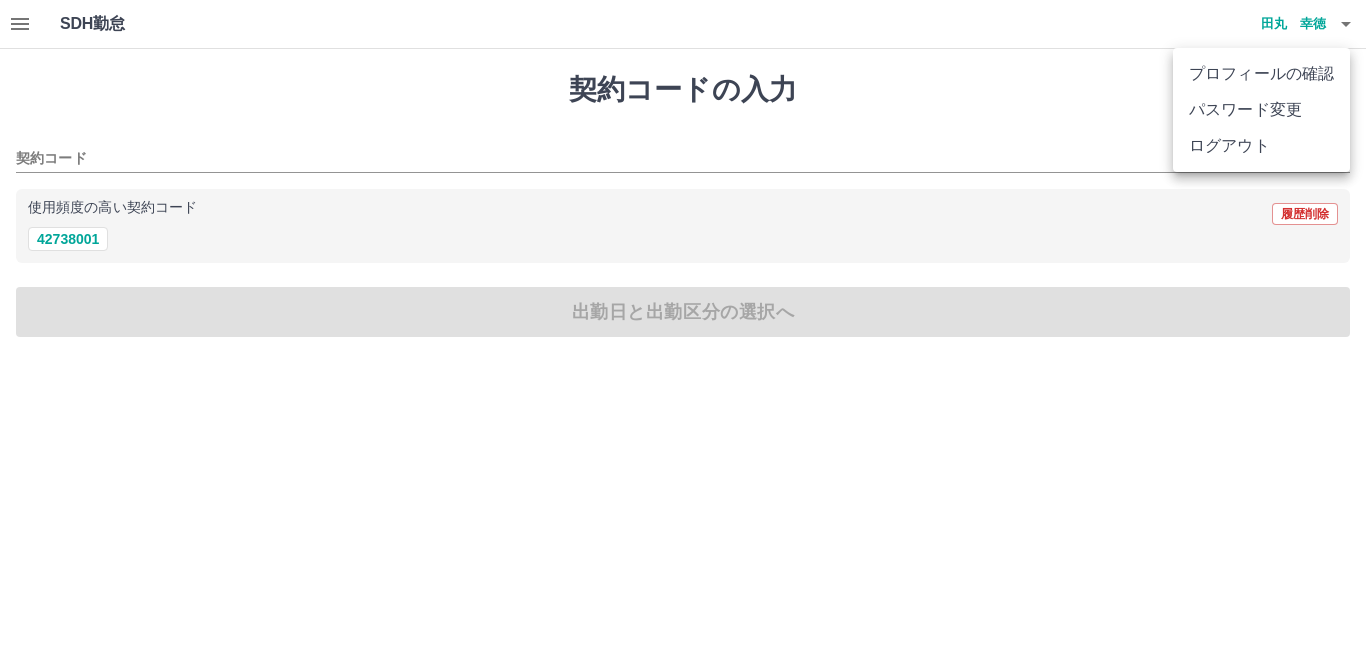 click on "ログアウト" at bounding box center [1261, 146] 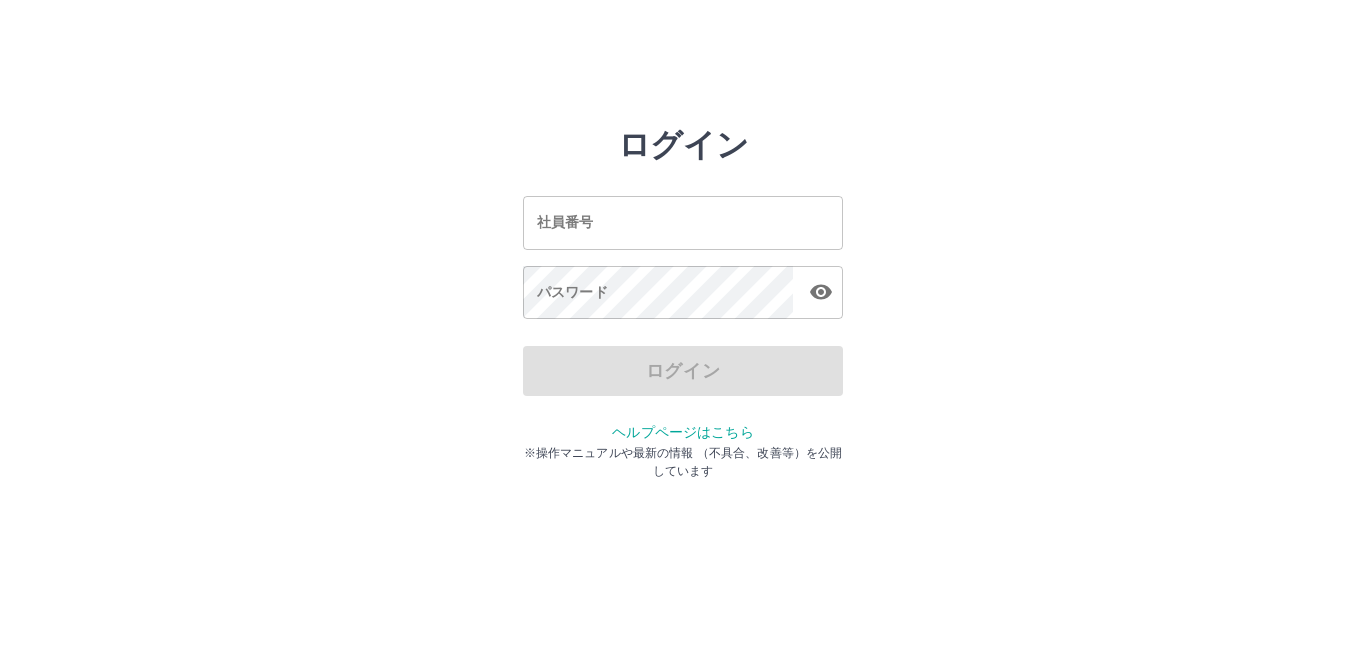 scroll, scrollTop: 0, scrollLeft: 0, axis: both 